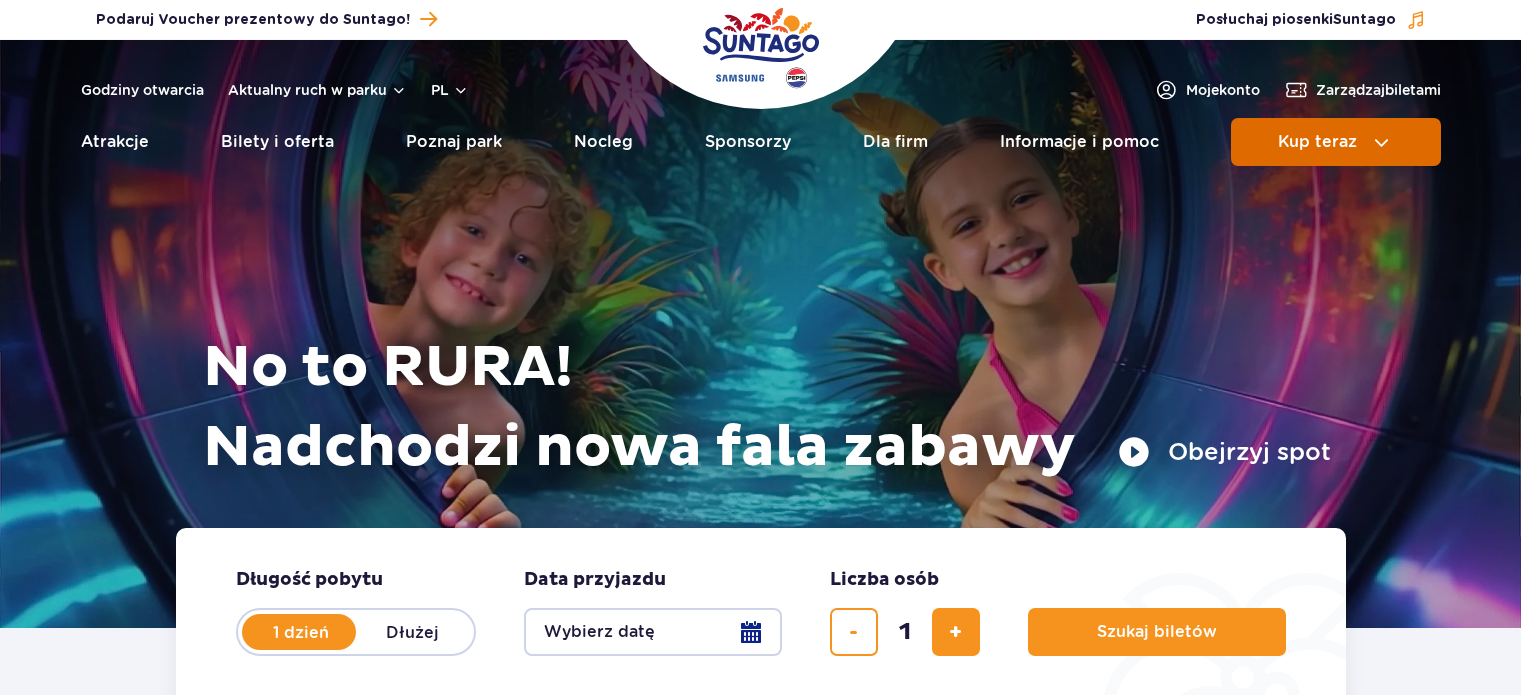 scroll, scrollTop: 0, scrollLeft: 0, axis: both 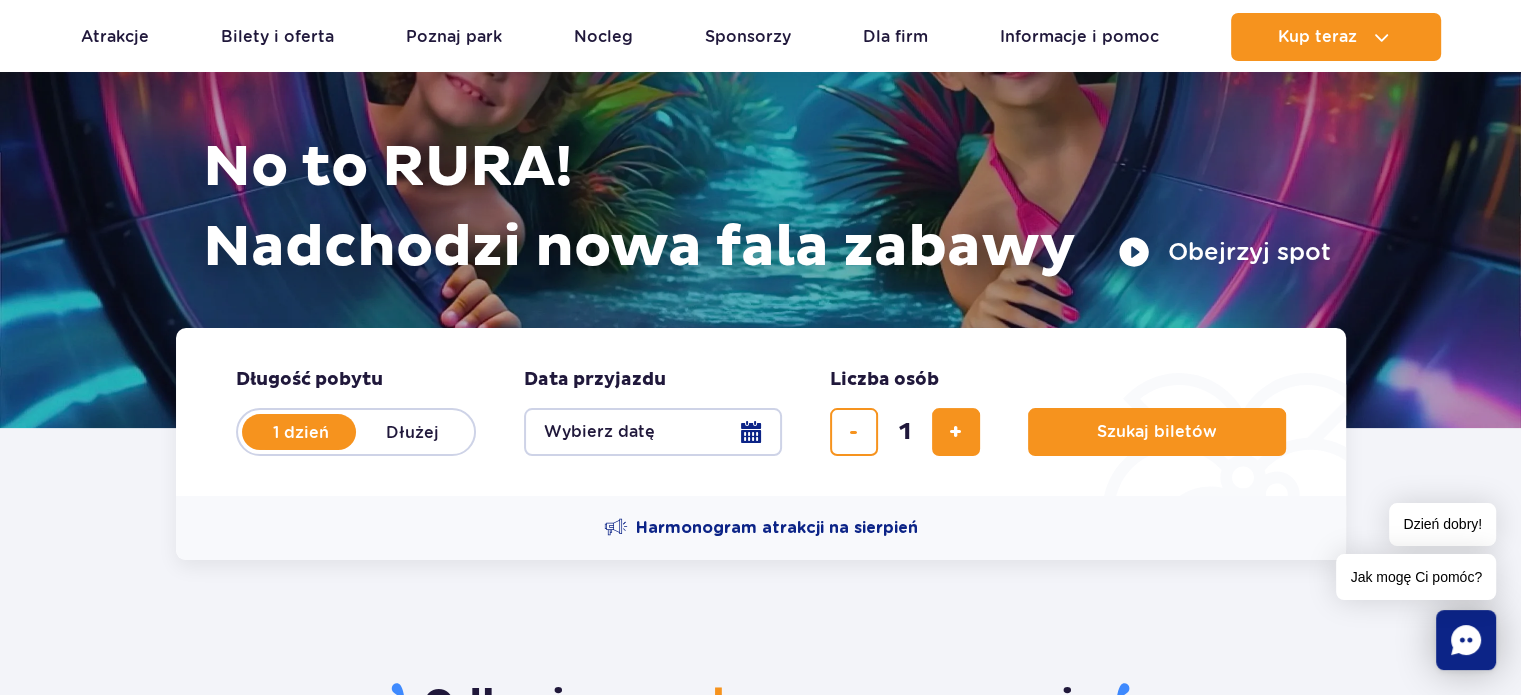 click on "Dłużej" at bounding box center (413, 432) 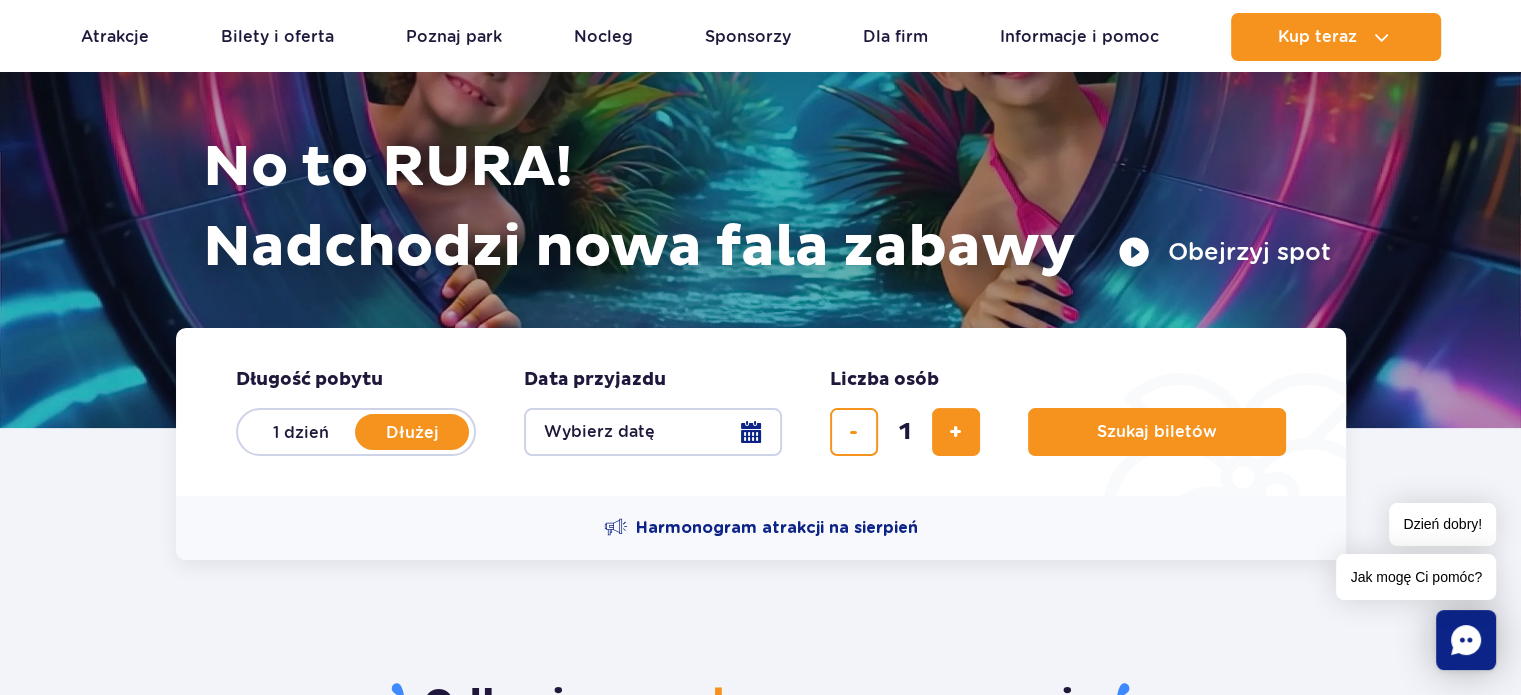 click on "Wybierz datę" at bounding box center (653, 432) 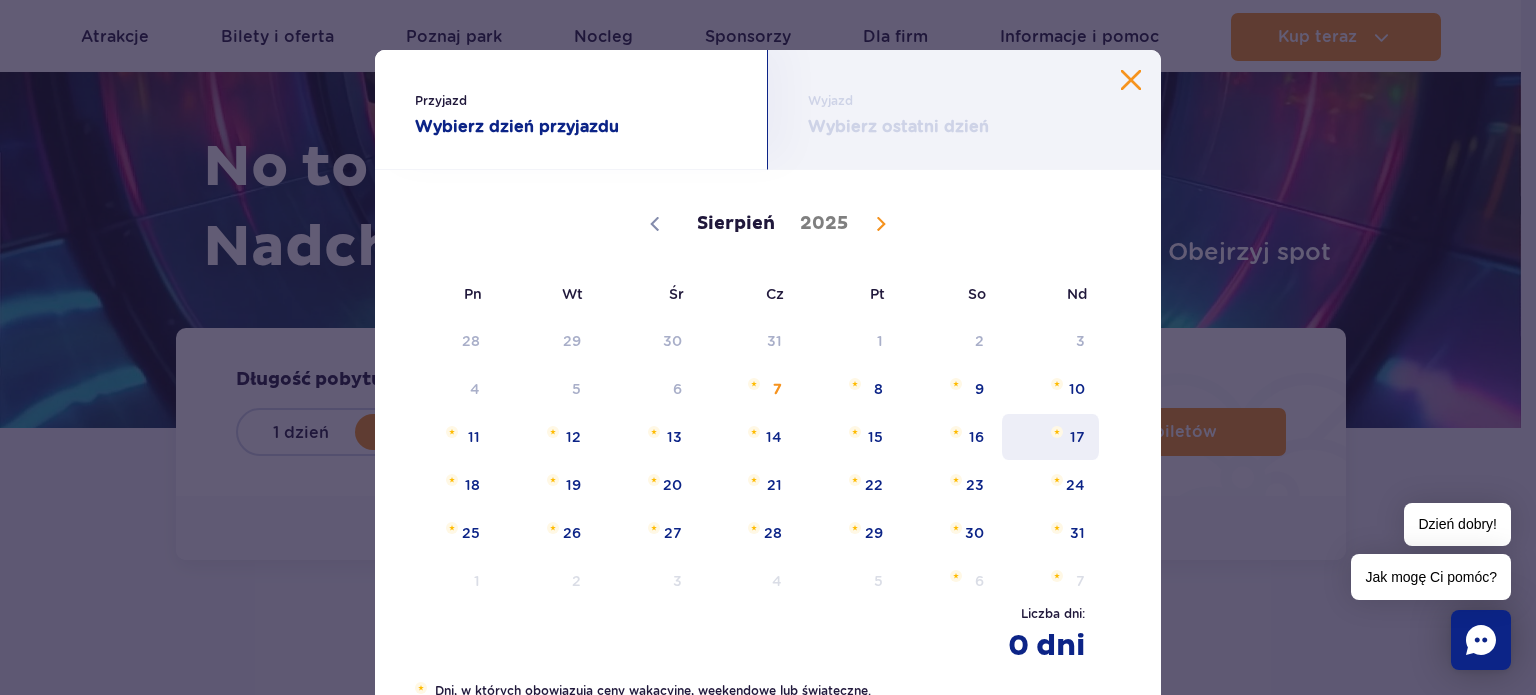 click on "17" at bounding box center [1050, 437] 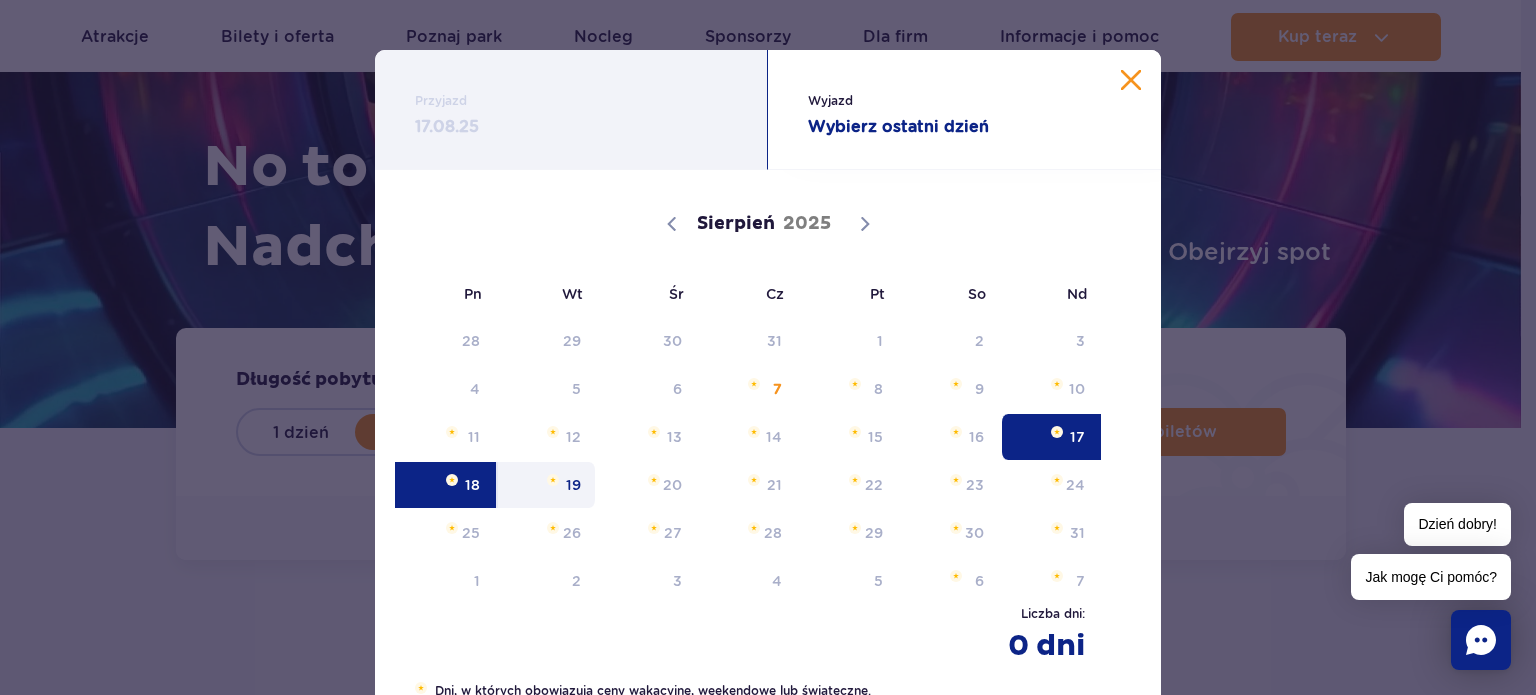 click on "19" at bounding box center (546, 485) 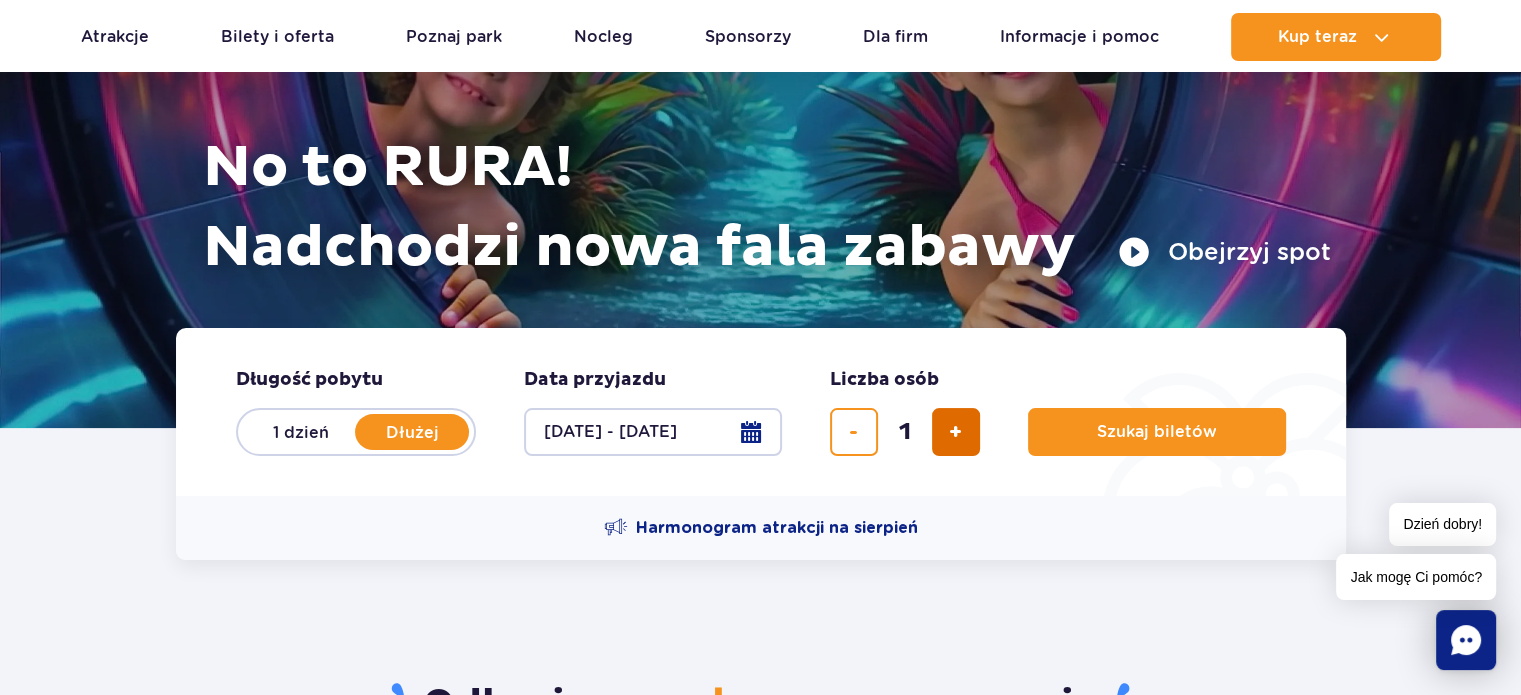 click at bounding box center [955, 432] 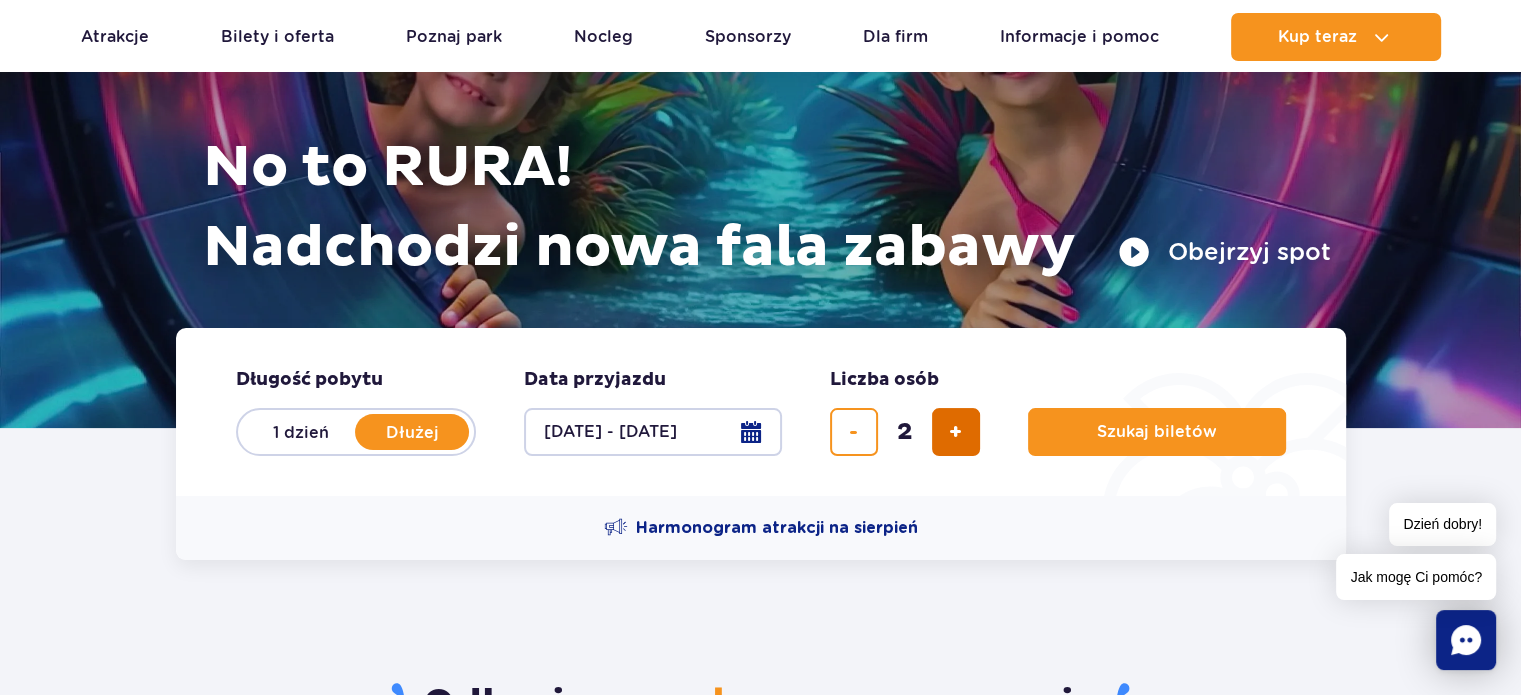 click at bounding box center [955, 432] 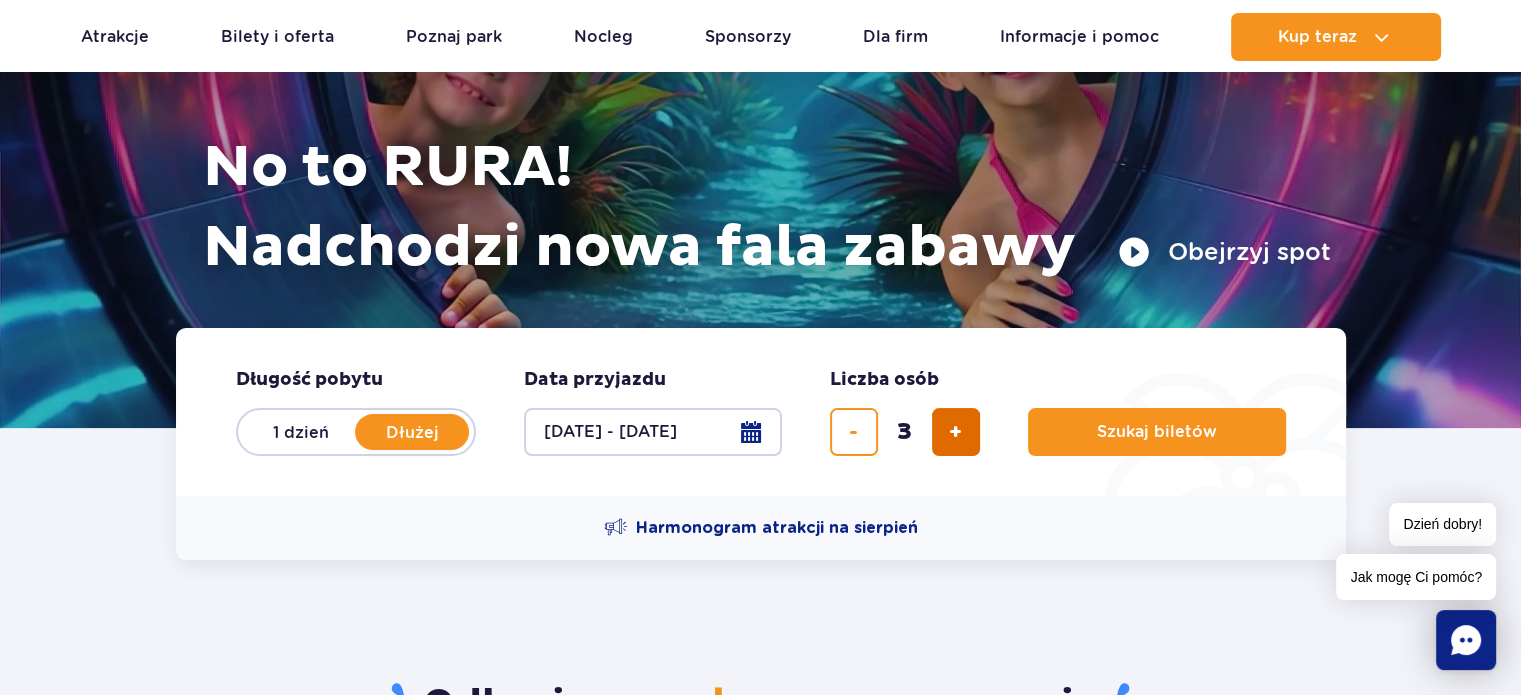 click at bounding box center [955, 432] 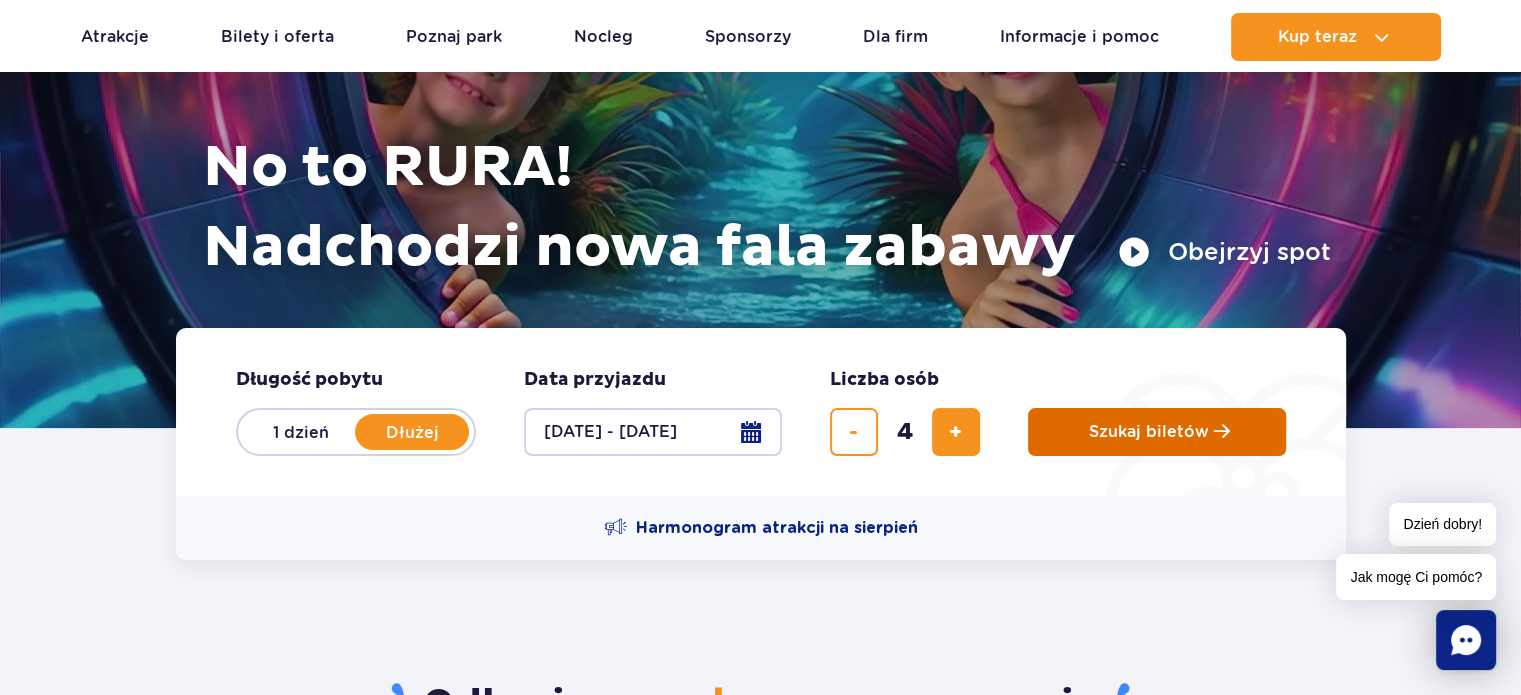 click on "Szukaj biletów" at bounding box center (1149, 432) 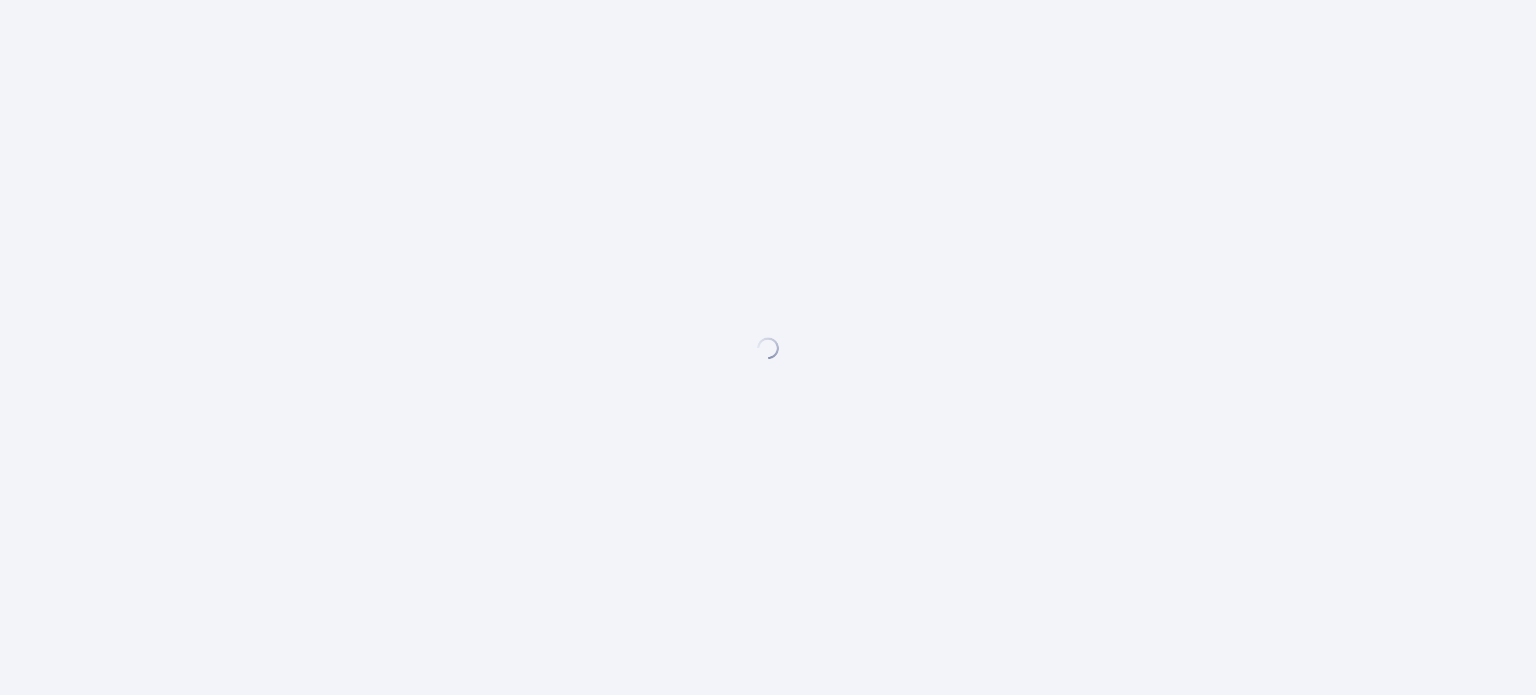 scroll, scrollTop: 0, scrollLeft: 0, axis: both 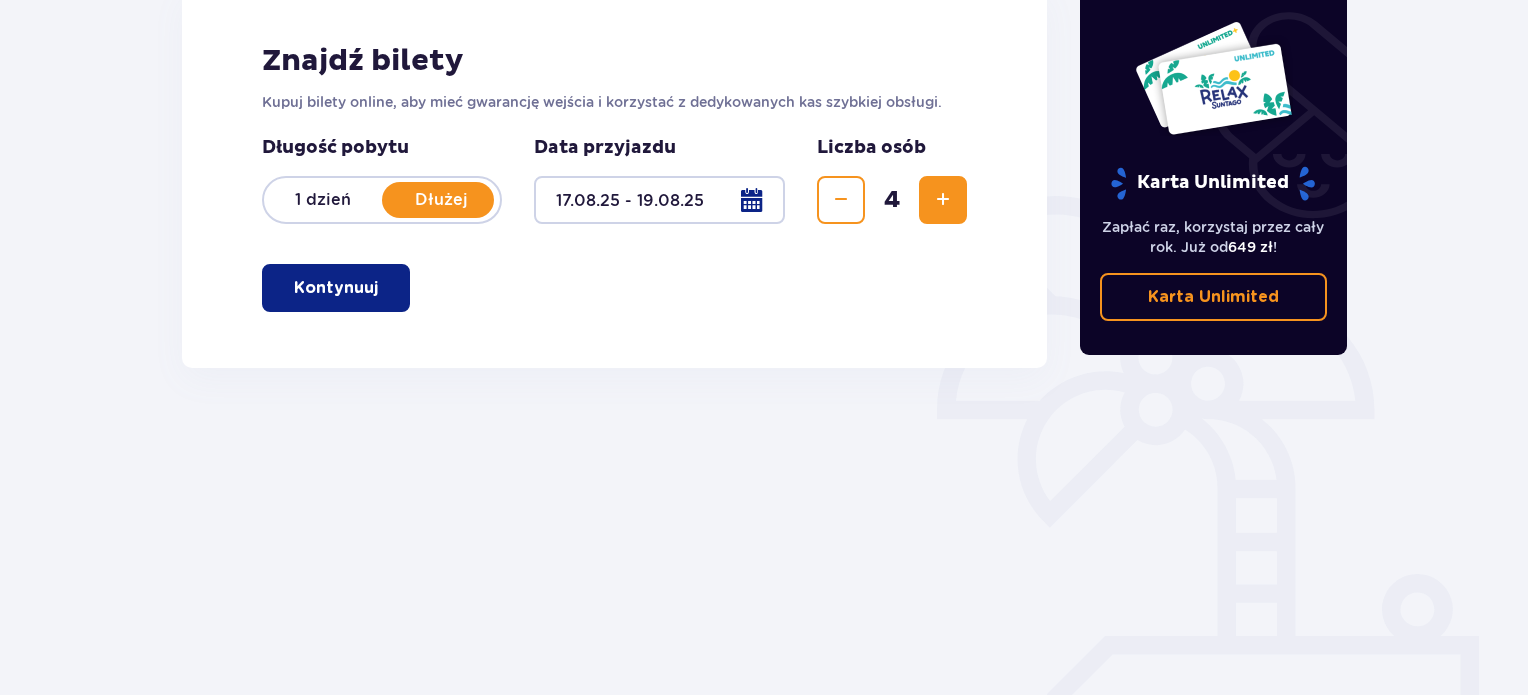 click on "Kontynuuj" at bounding box center (336, 288) 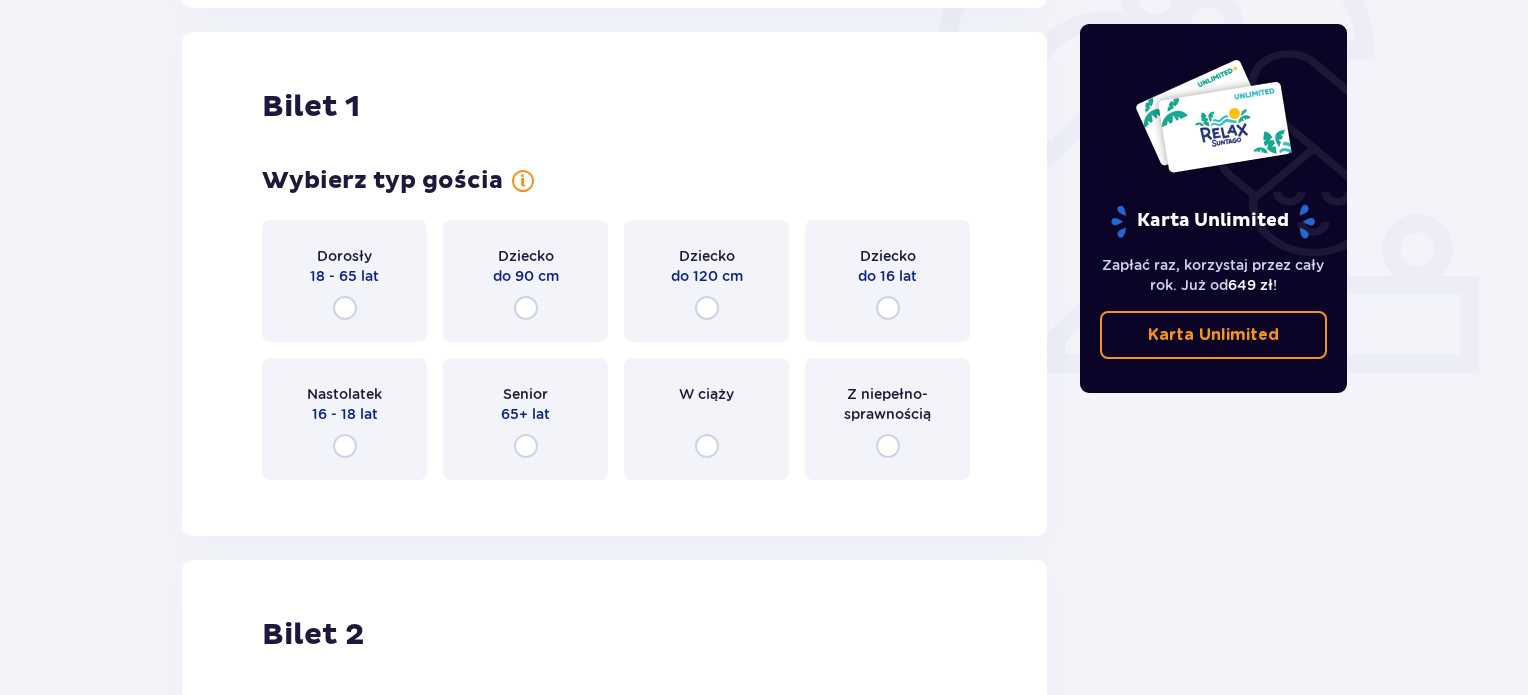 scroll, scrollTop: 668, scrollLeft: 0, axis: vertical 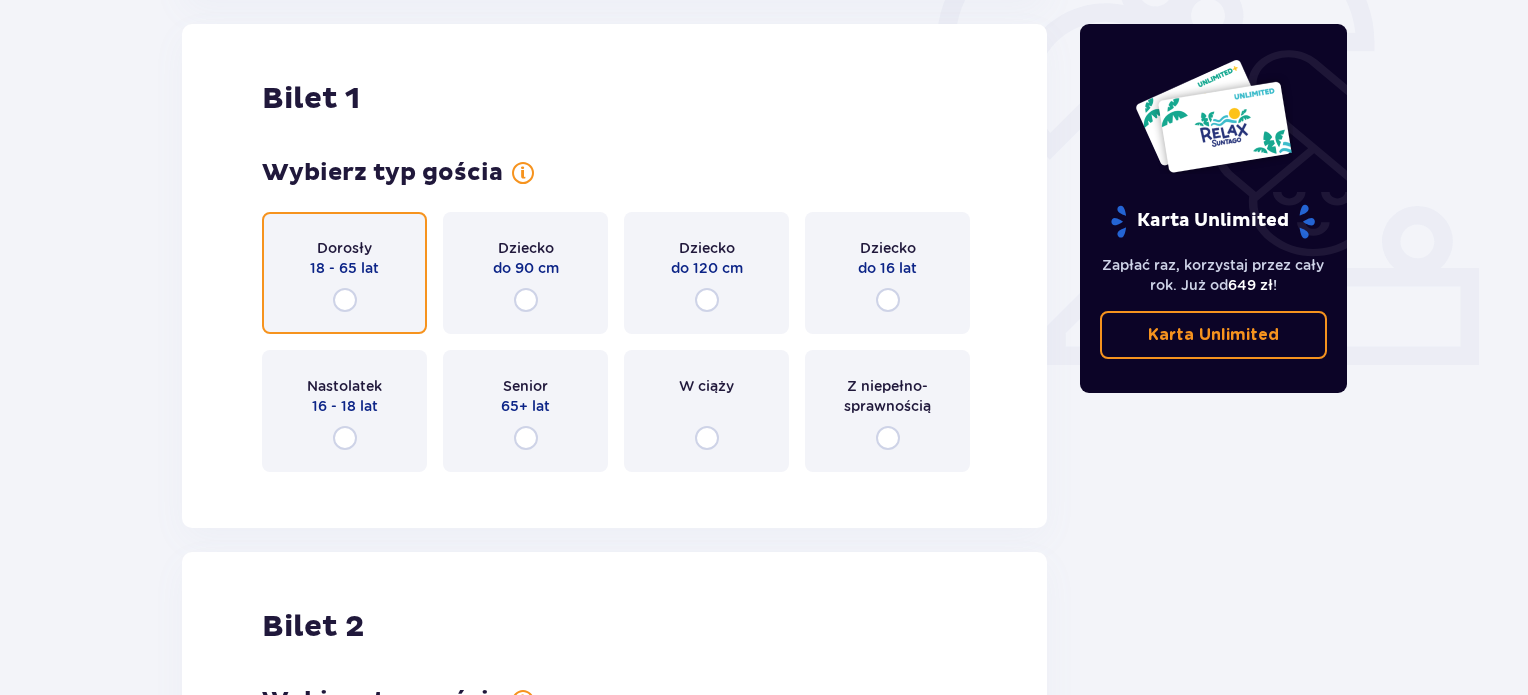 click at bounding box center (345, 300) 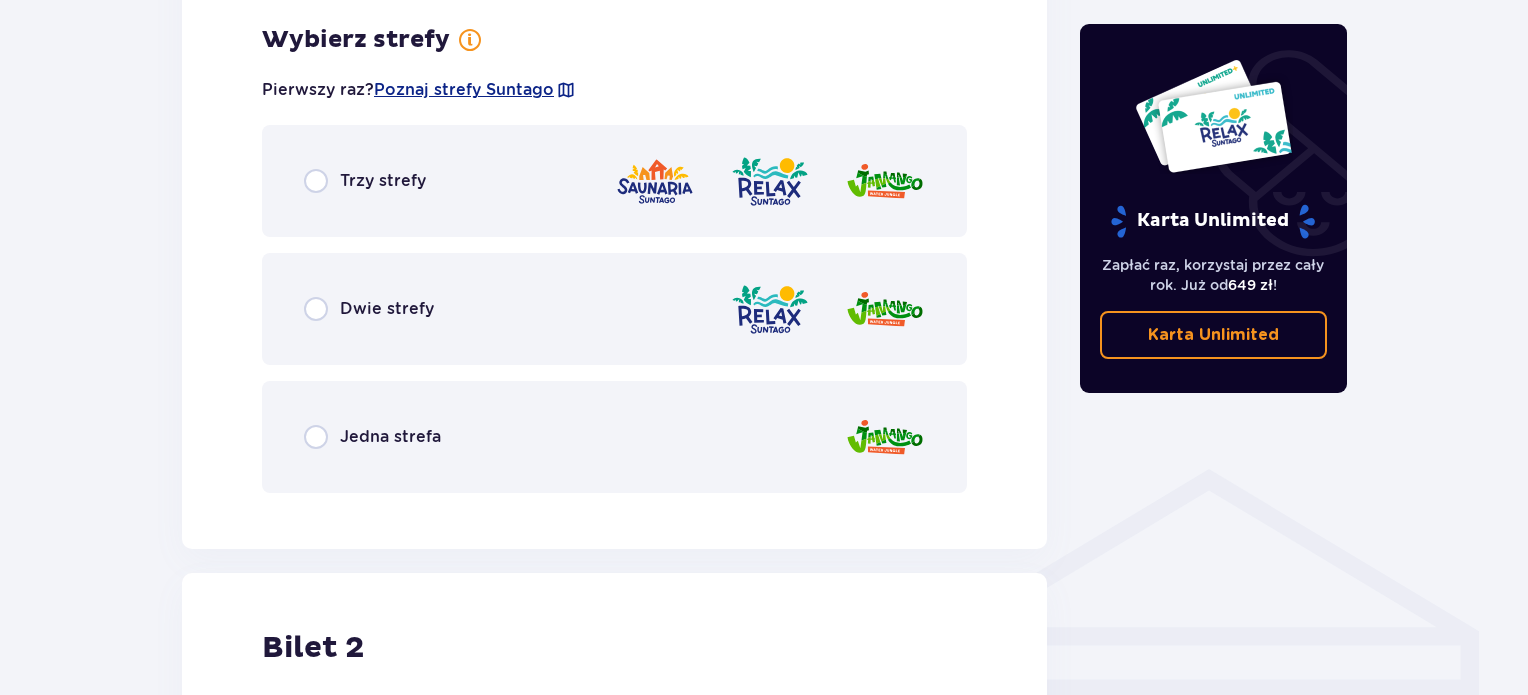 scroll, scrollTop: 1156, scrollLeft: 0, axis: vertical 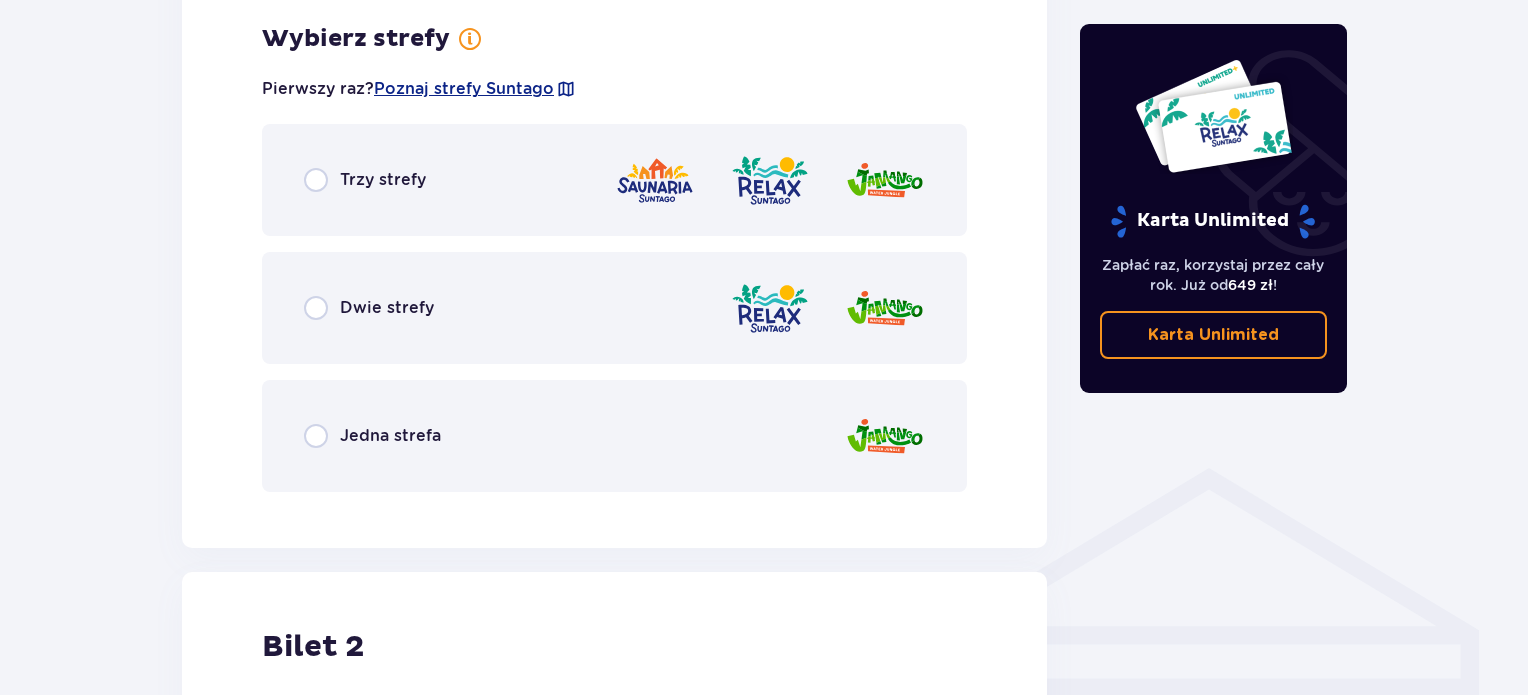 click on "Trzy strefy" at bounding box center (383, 180) 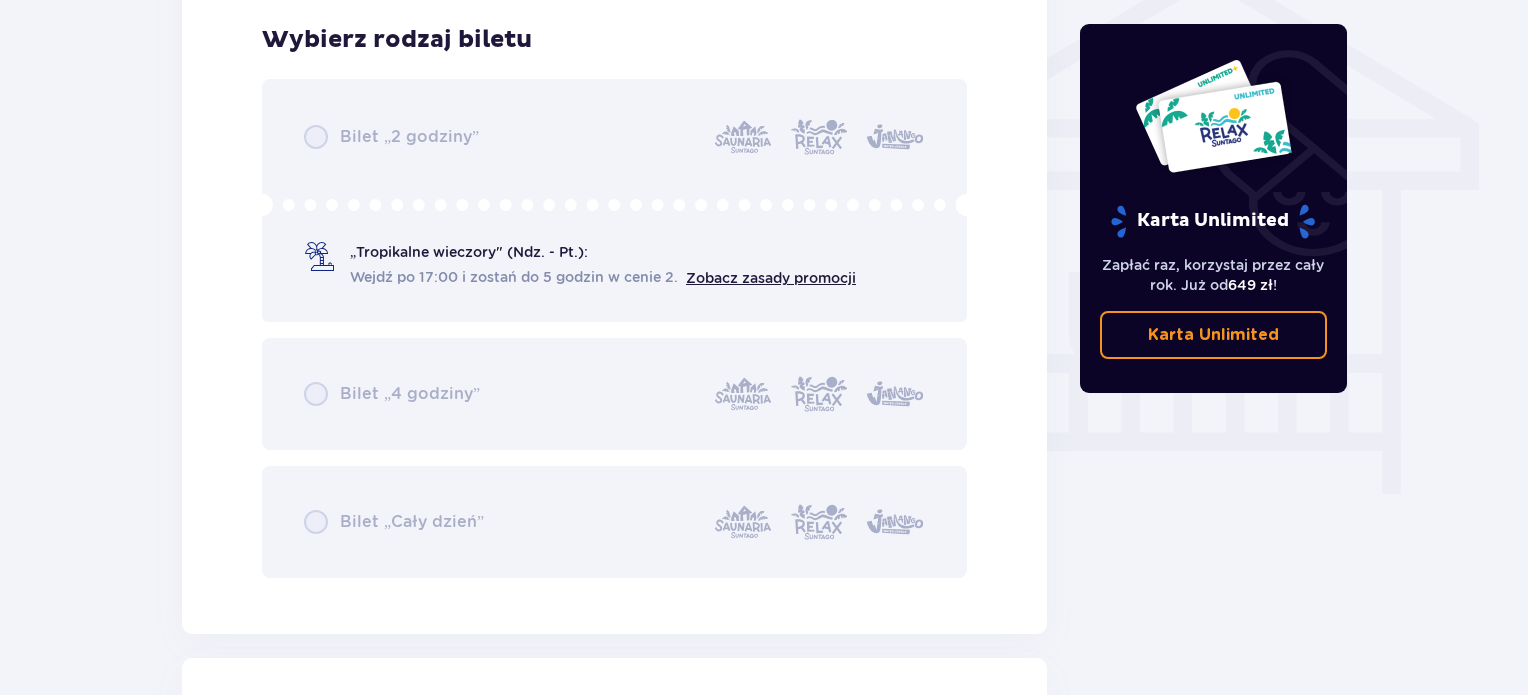 scroll, scrollTop: 1664, scrollLeft: 0, axis: vertical 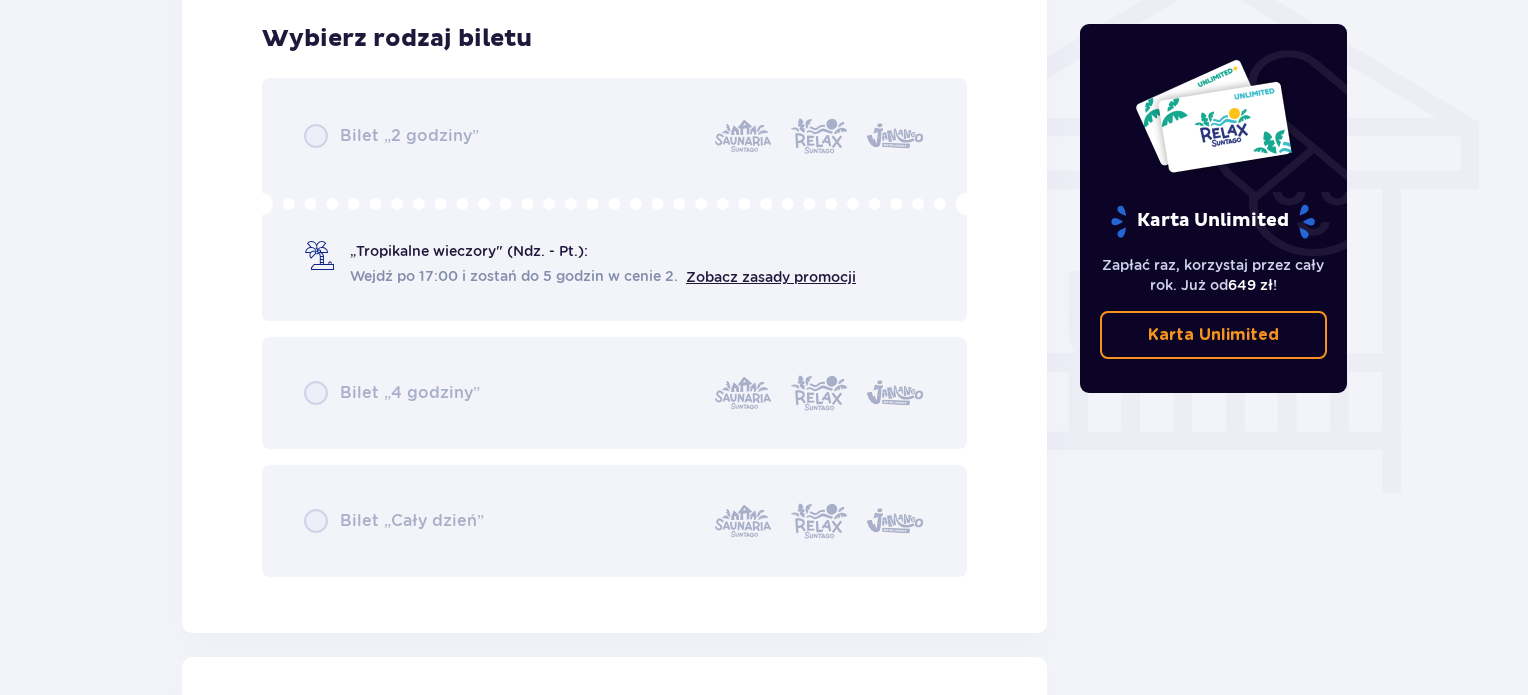 click on "Bilet „2 godziny”   „Tropikalne wieczory" (Ndz. - Pt.): Wejdź po 17:00 i zostań do 5 godzin w cenie 2. Zobacz zasady promocji Bilet „4 godziny”   Bilet „Cały dzień”" at bounding box center [614, 327] 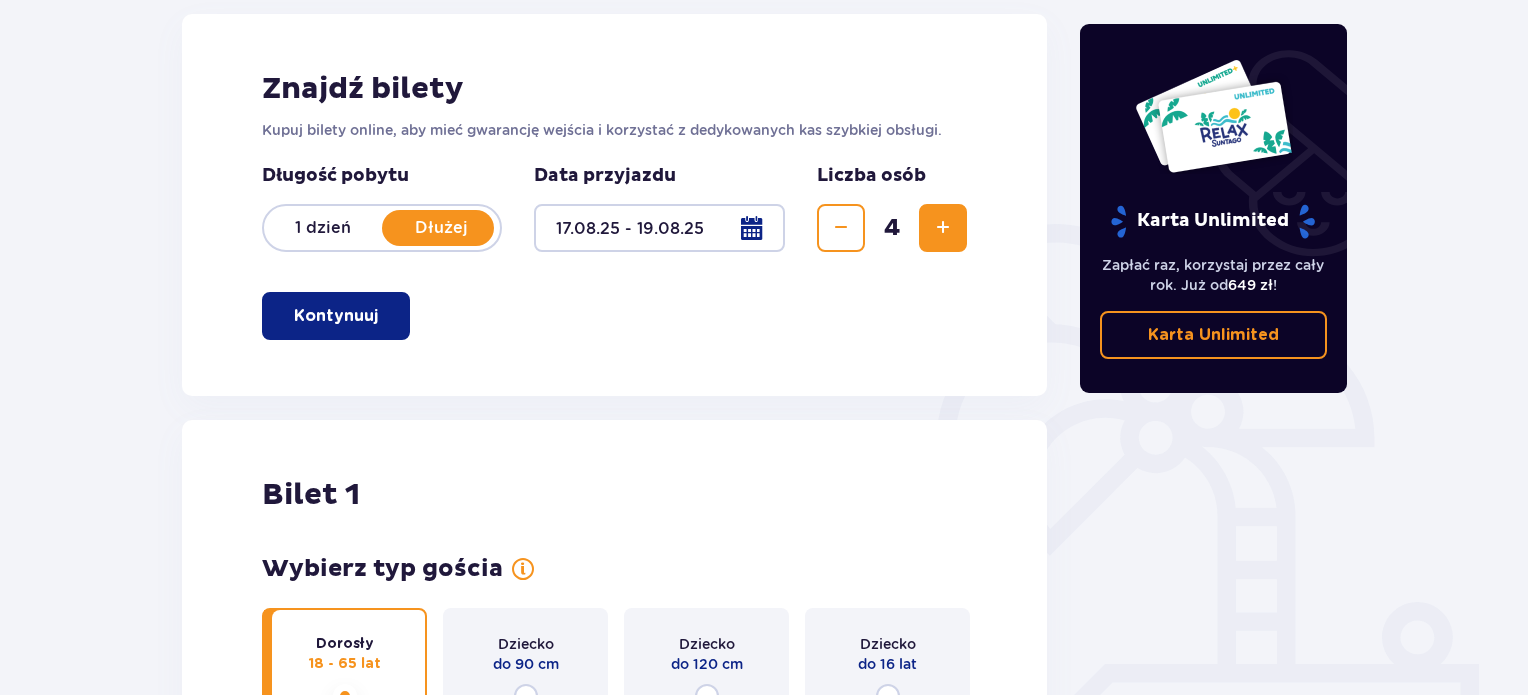 scroll, scrollTop: 64, scrollLeft: 0, axis: vertical 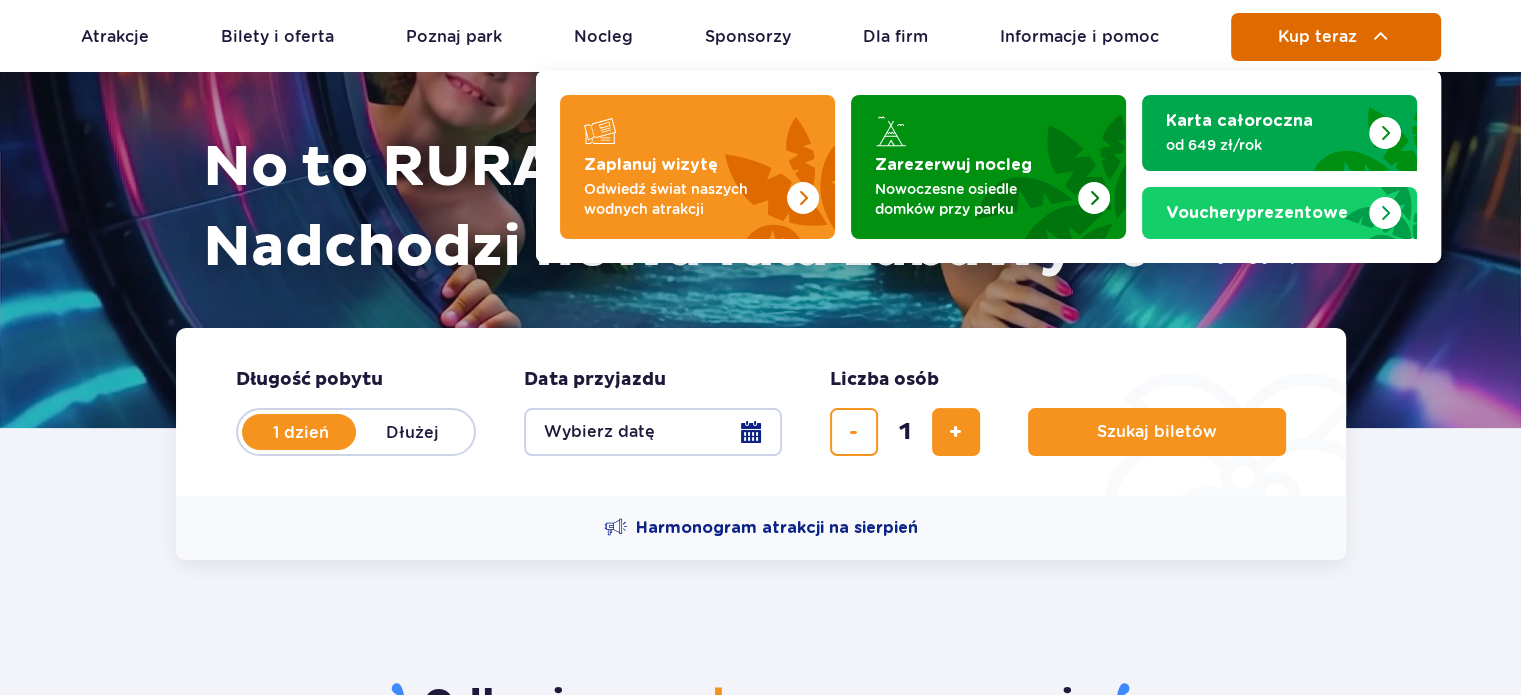 click on "Kup teraz" at bounding box center (1336, 37) 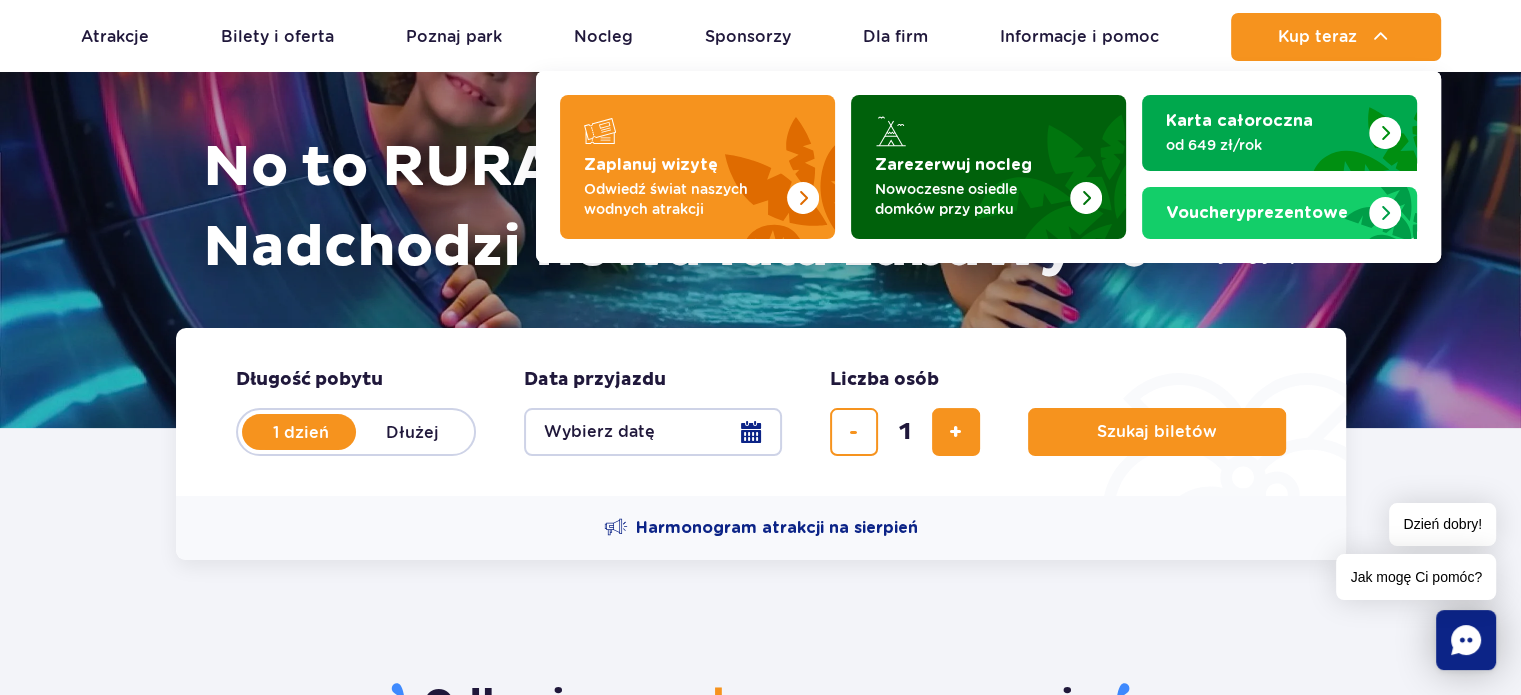 click at bounding box center [1038, 161] 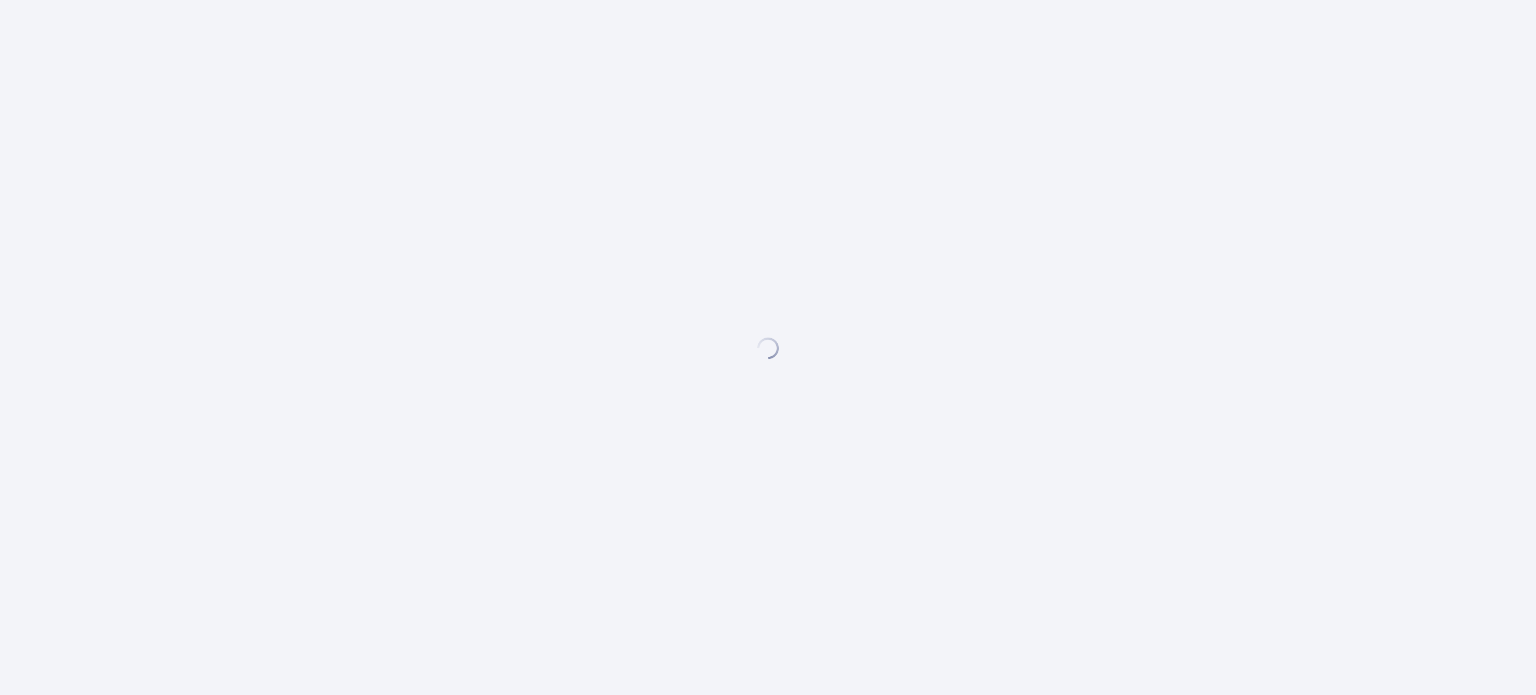 scroll, scrollTop: 0, scrollLeft: 0, axis: both 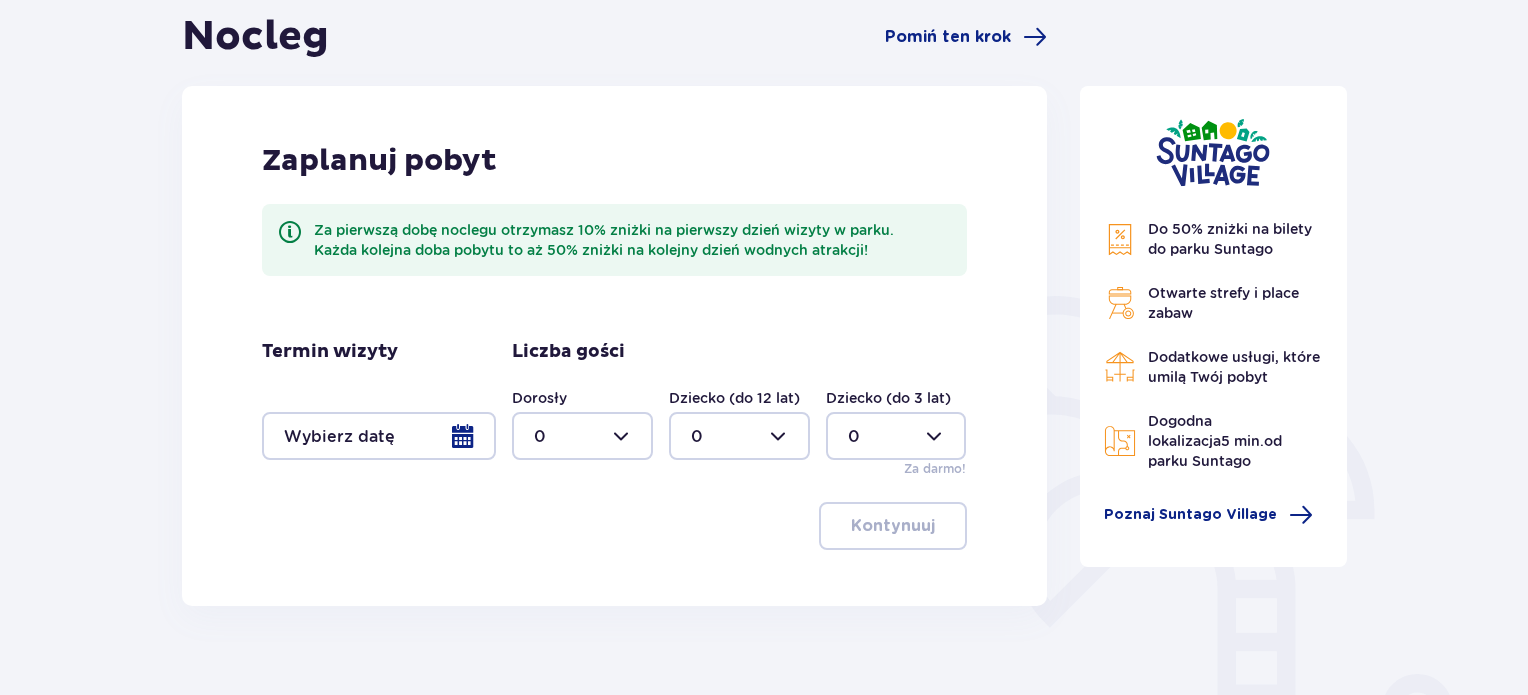 click at bounding box center (379, 436) 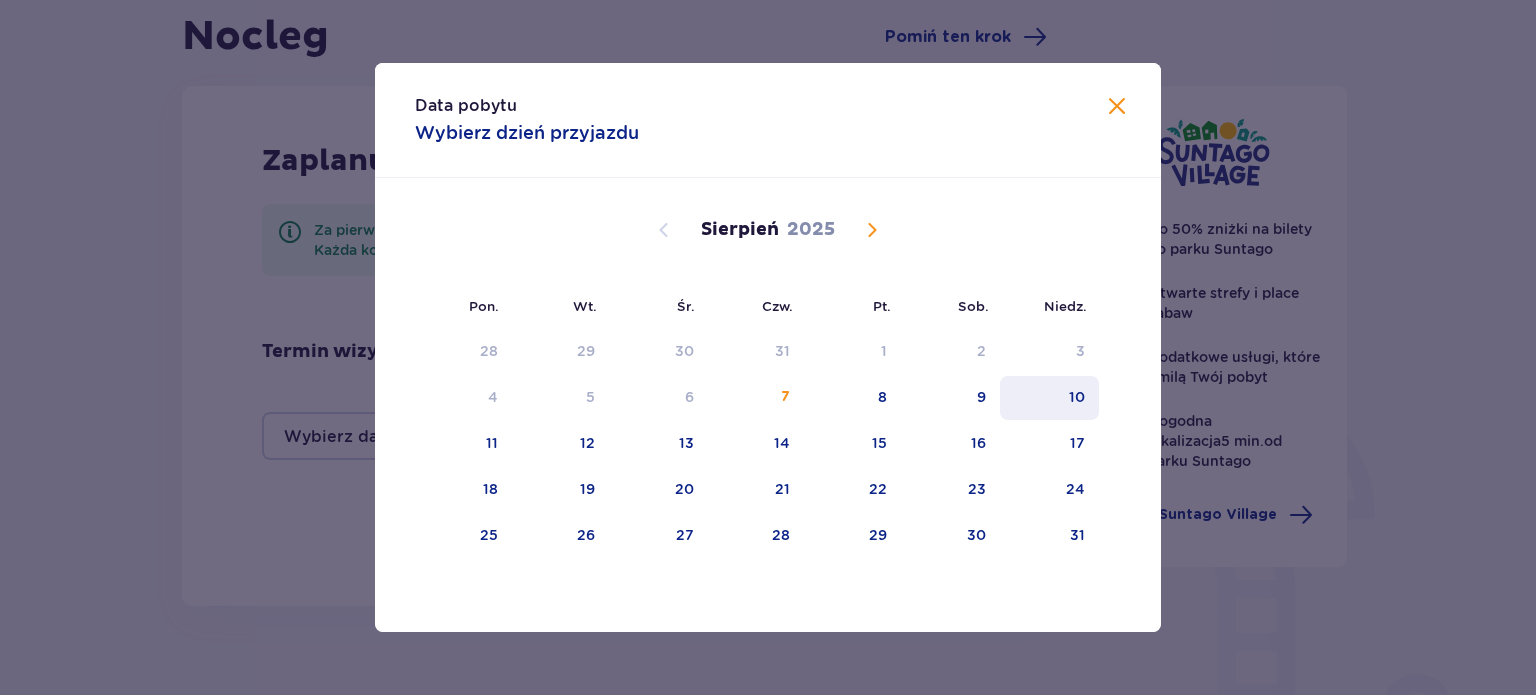 click on "10" at bounding box center [1077, 397] 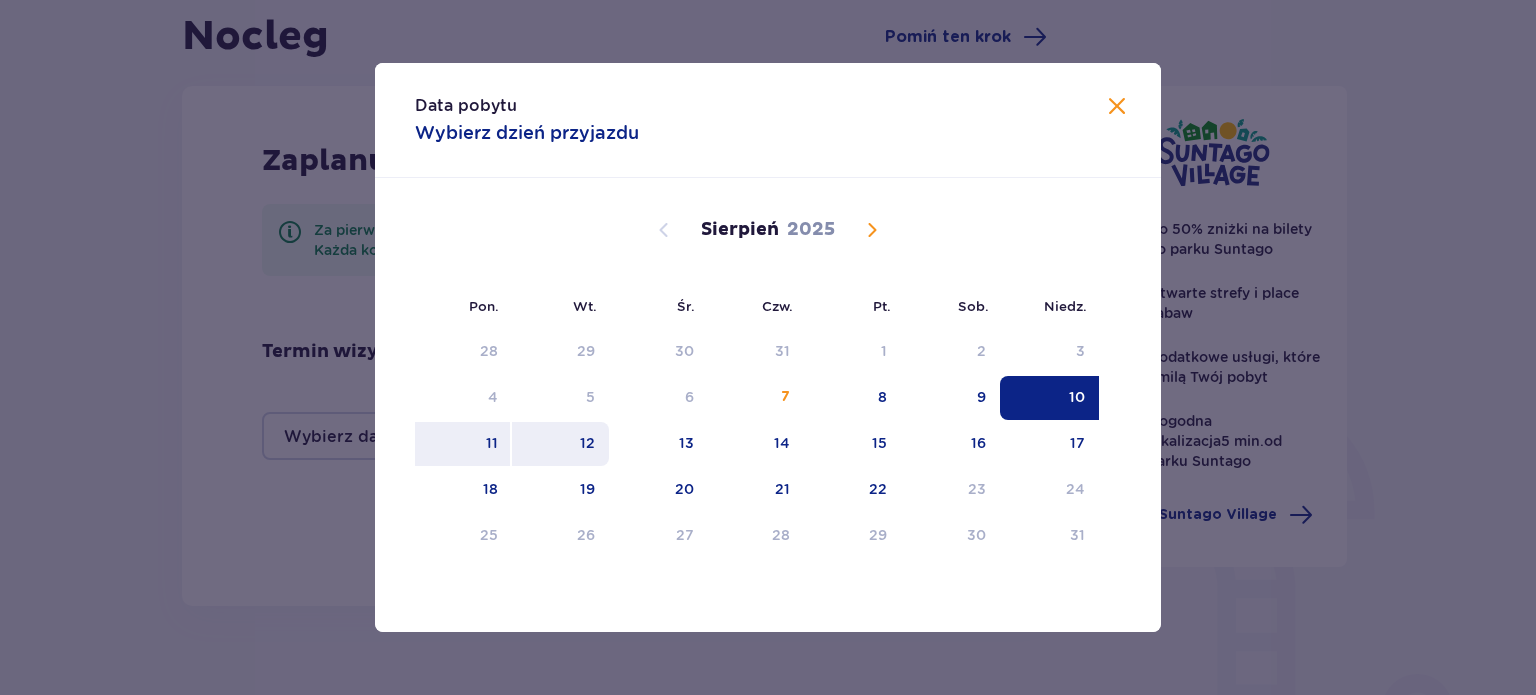 click on "12" at bounding box center (560, 444) 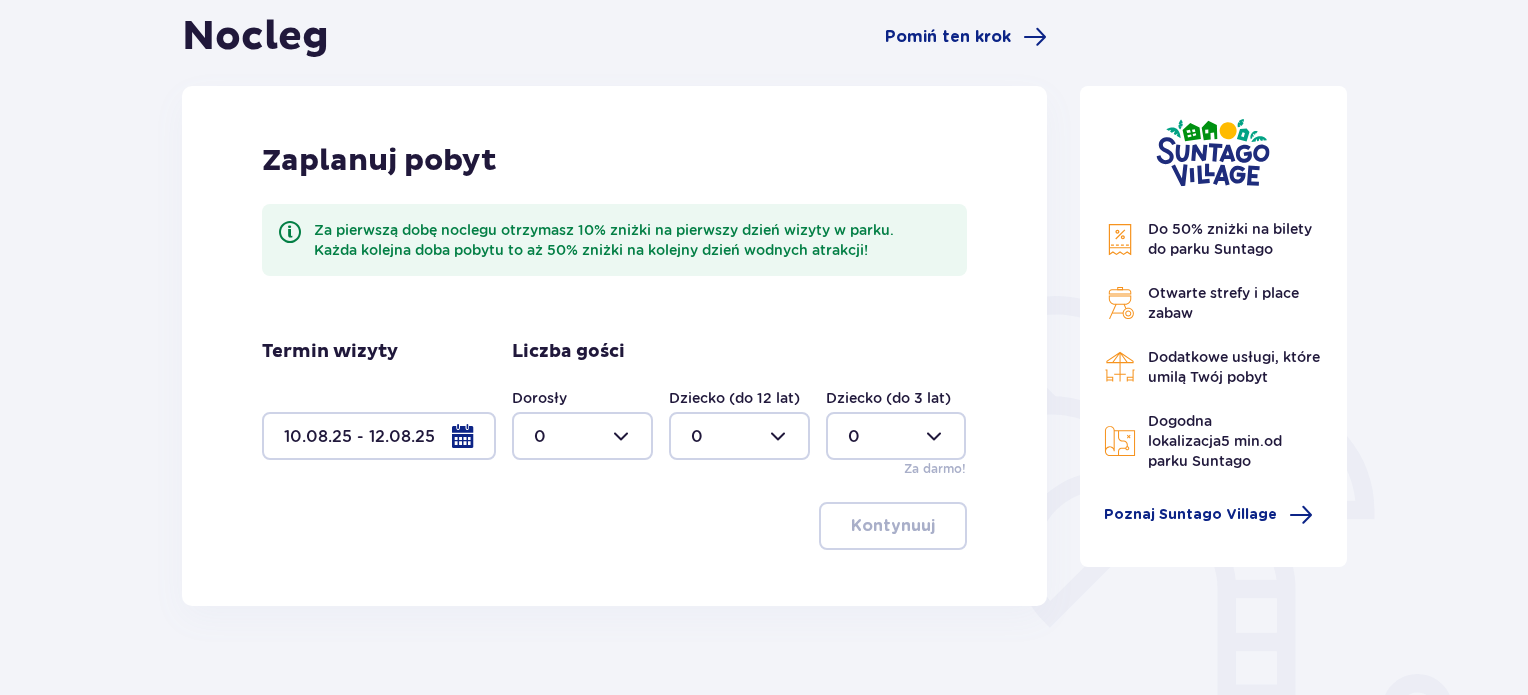 click at bounding box center [582, 436] 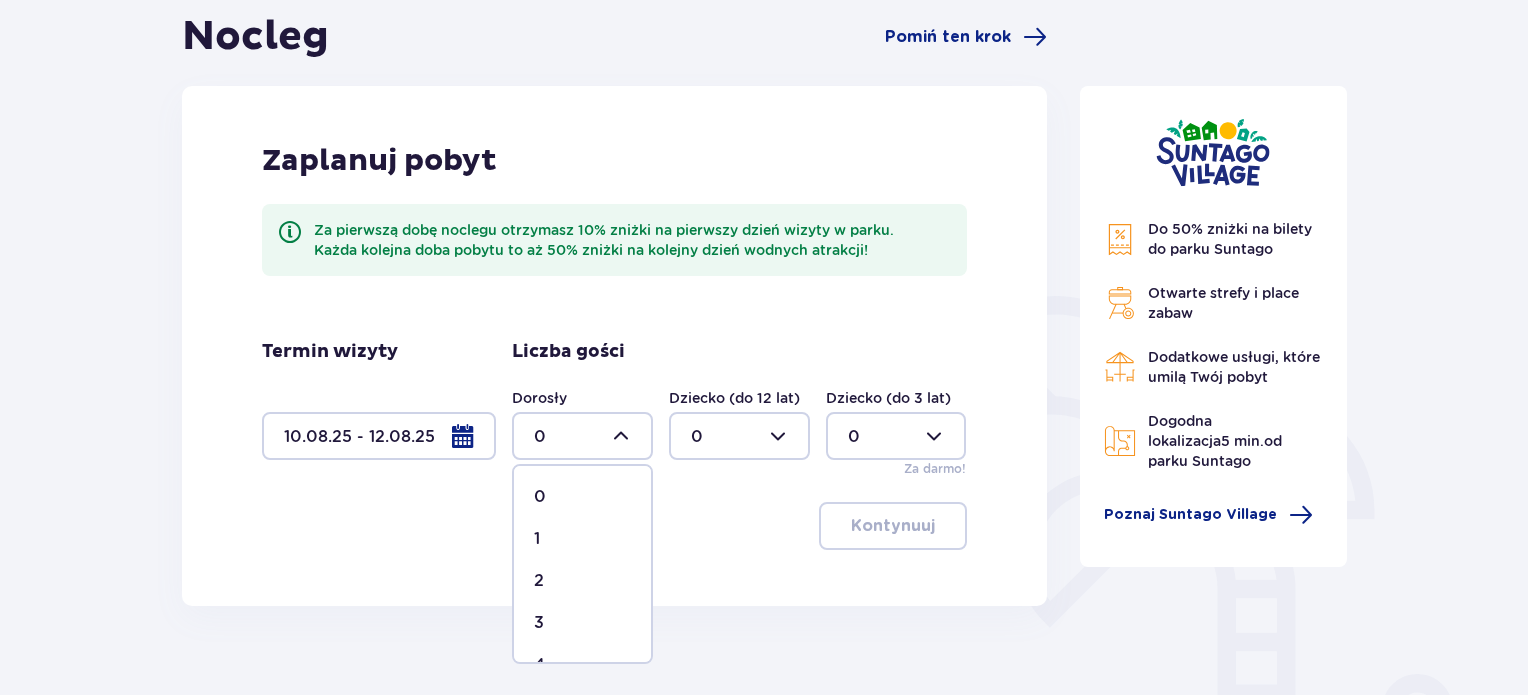 click on "2" at bounding box center [582, 581] 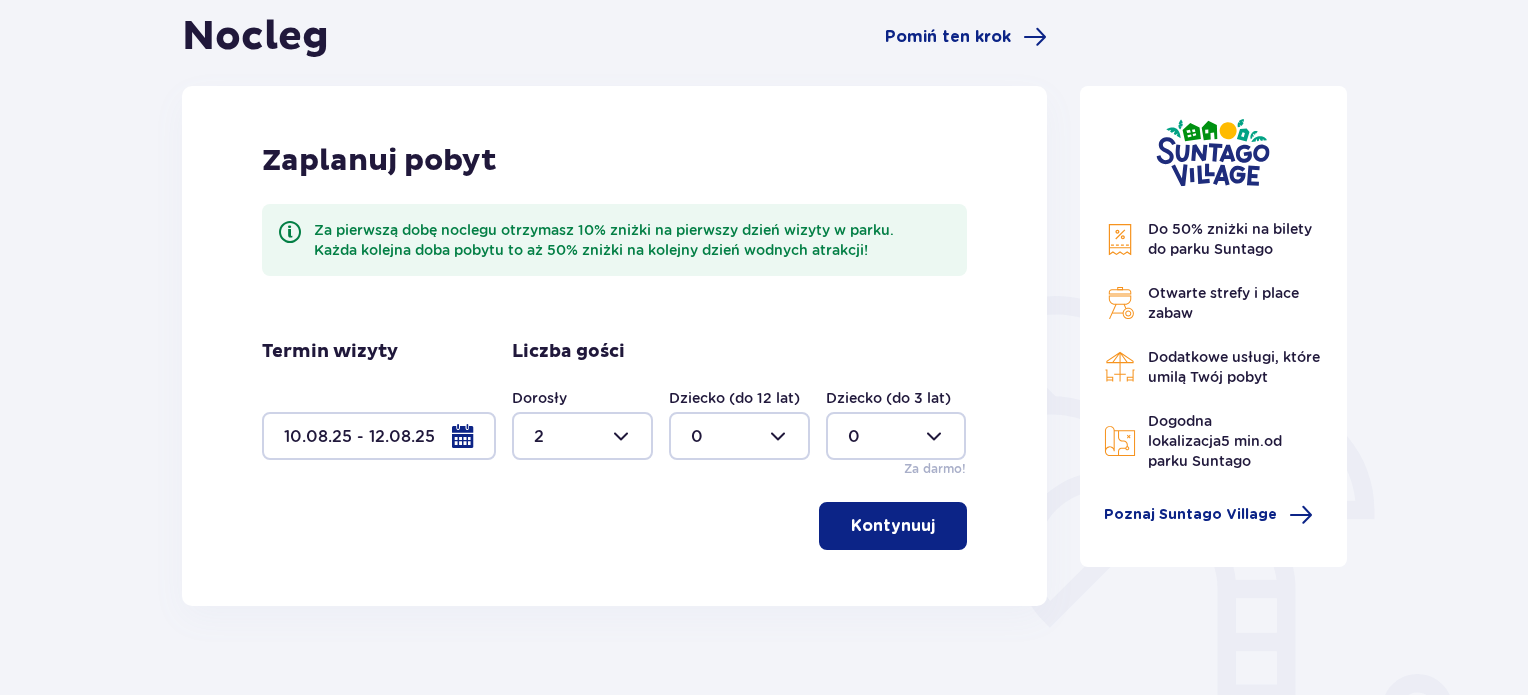 click at bounding box center (739, 436) 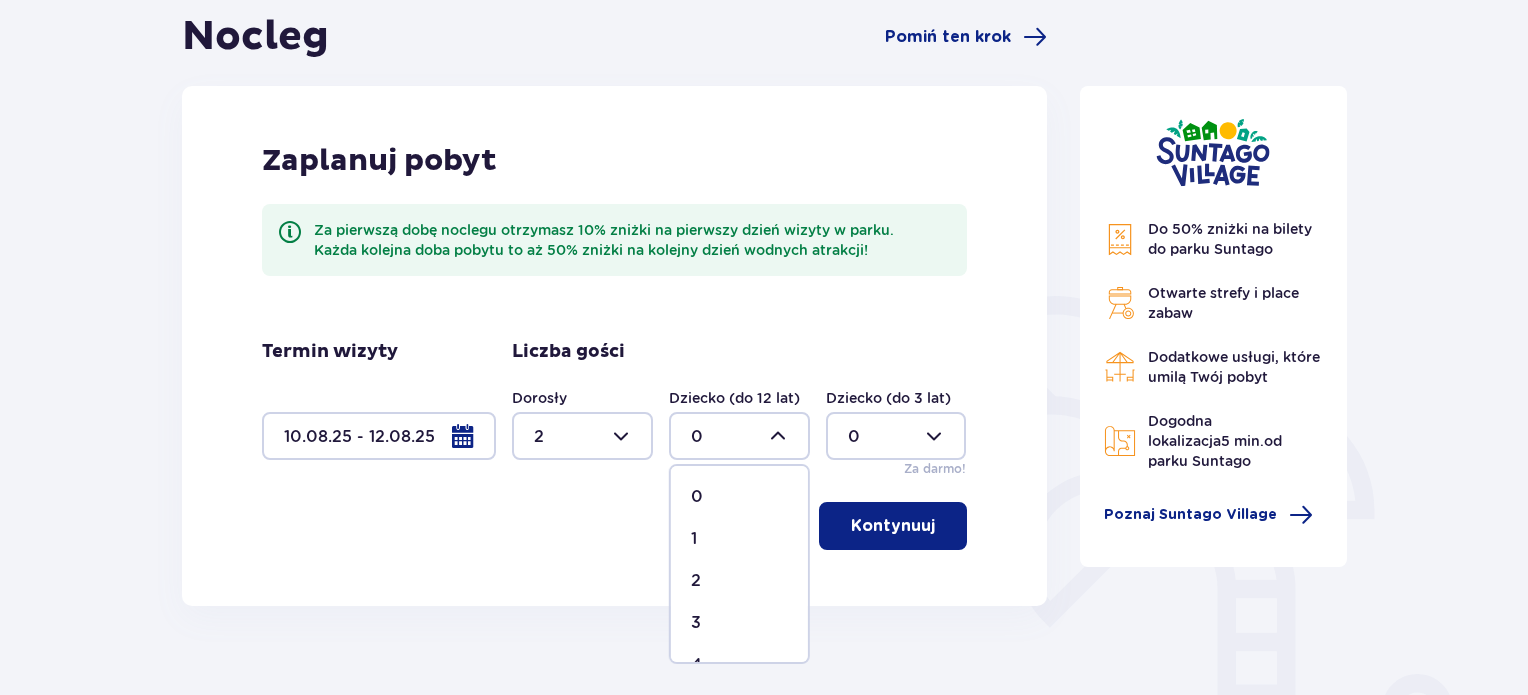 click on "1" at bounding box center [739, 539] 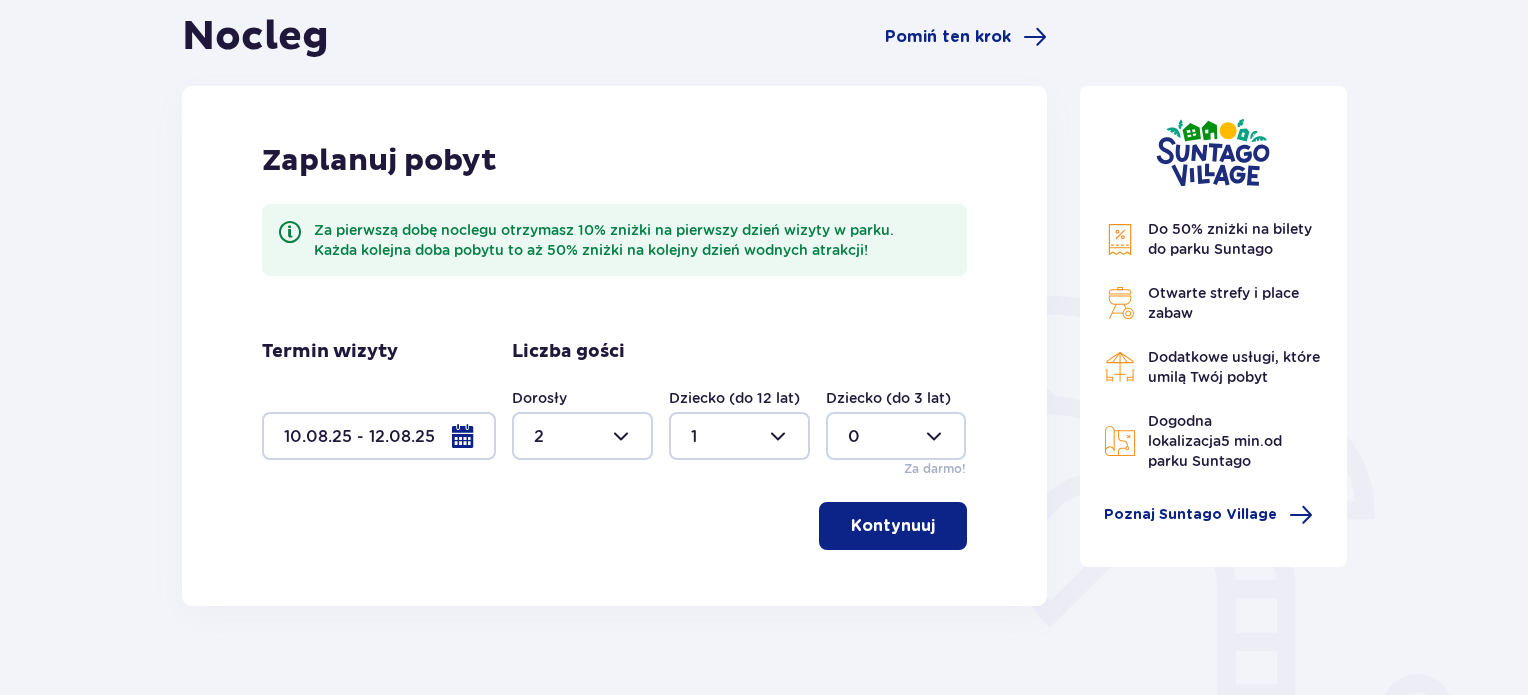 click at bounding box center (896, 436) 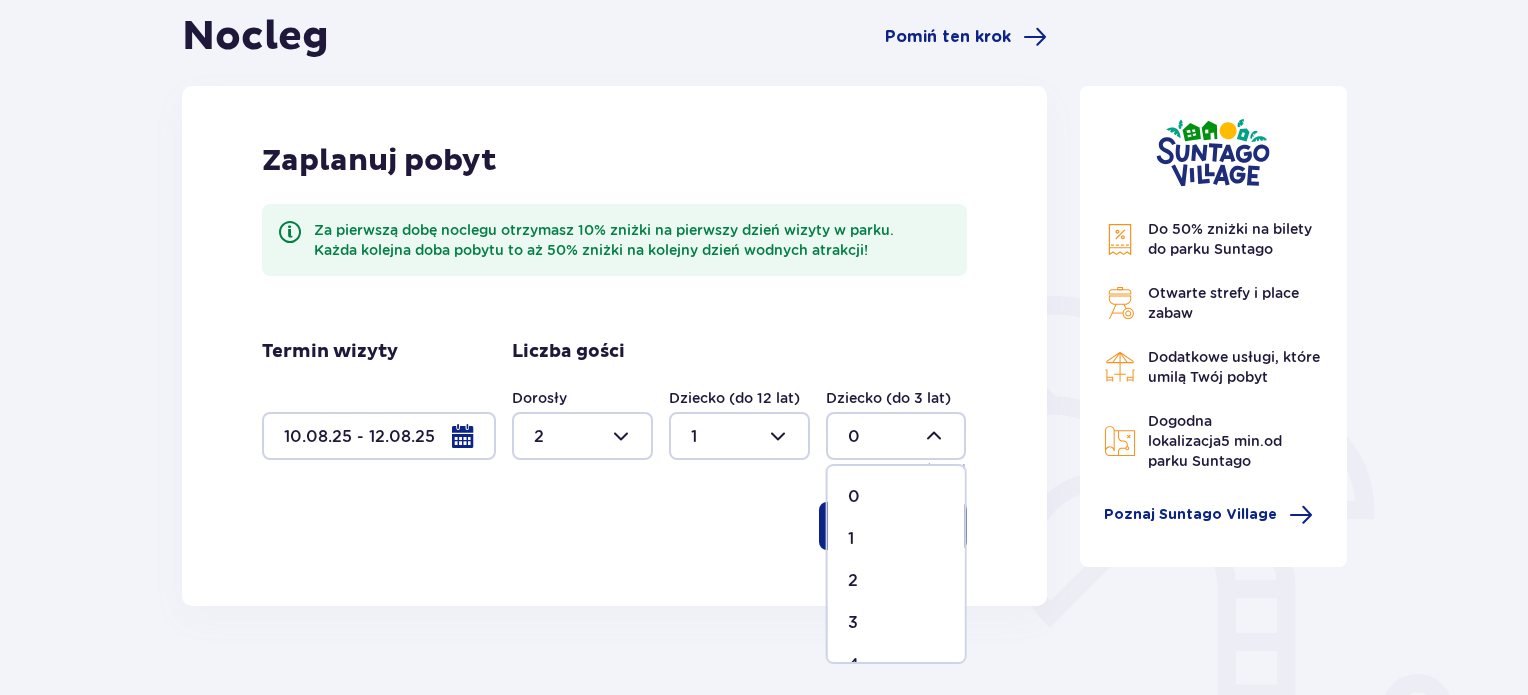 click on "1" at bounding box center [896, 539] 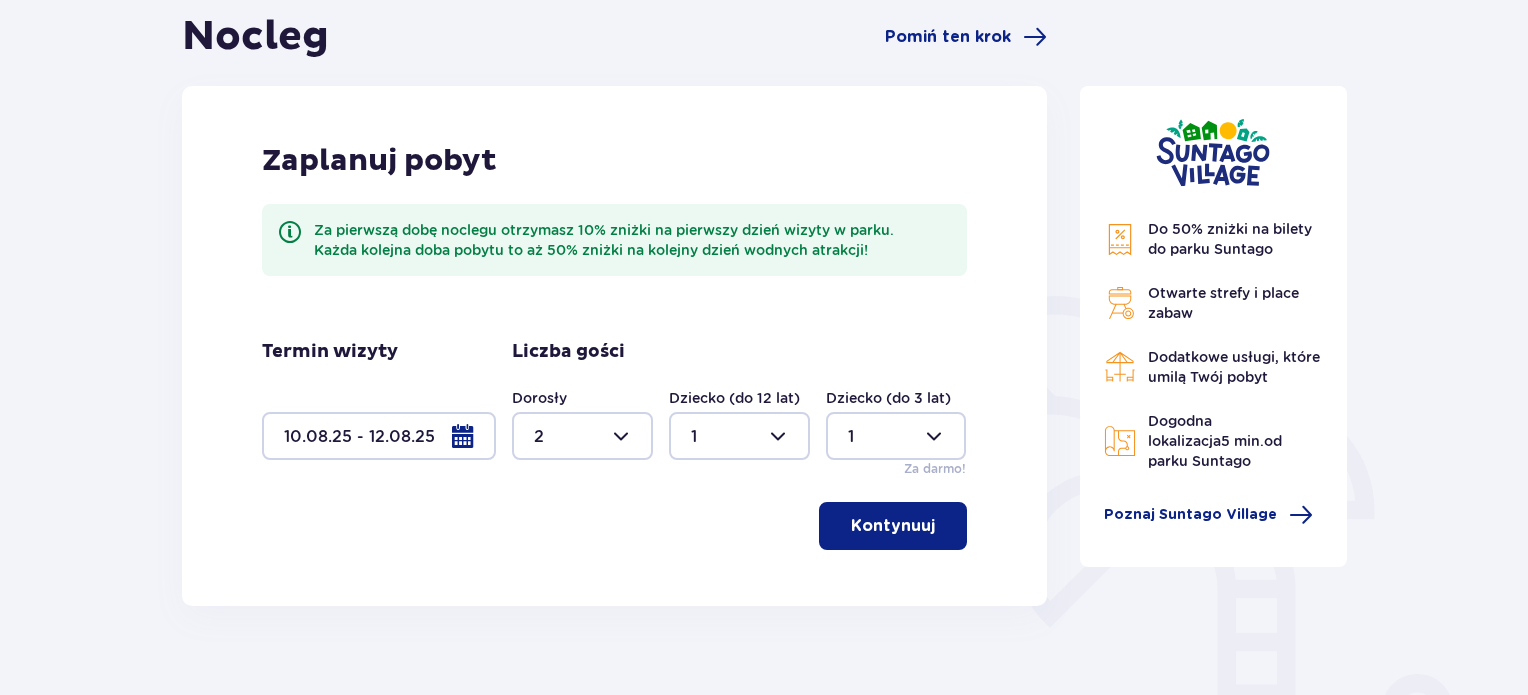 click on "Kontynuuj" at bounding box center (893, 526) 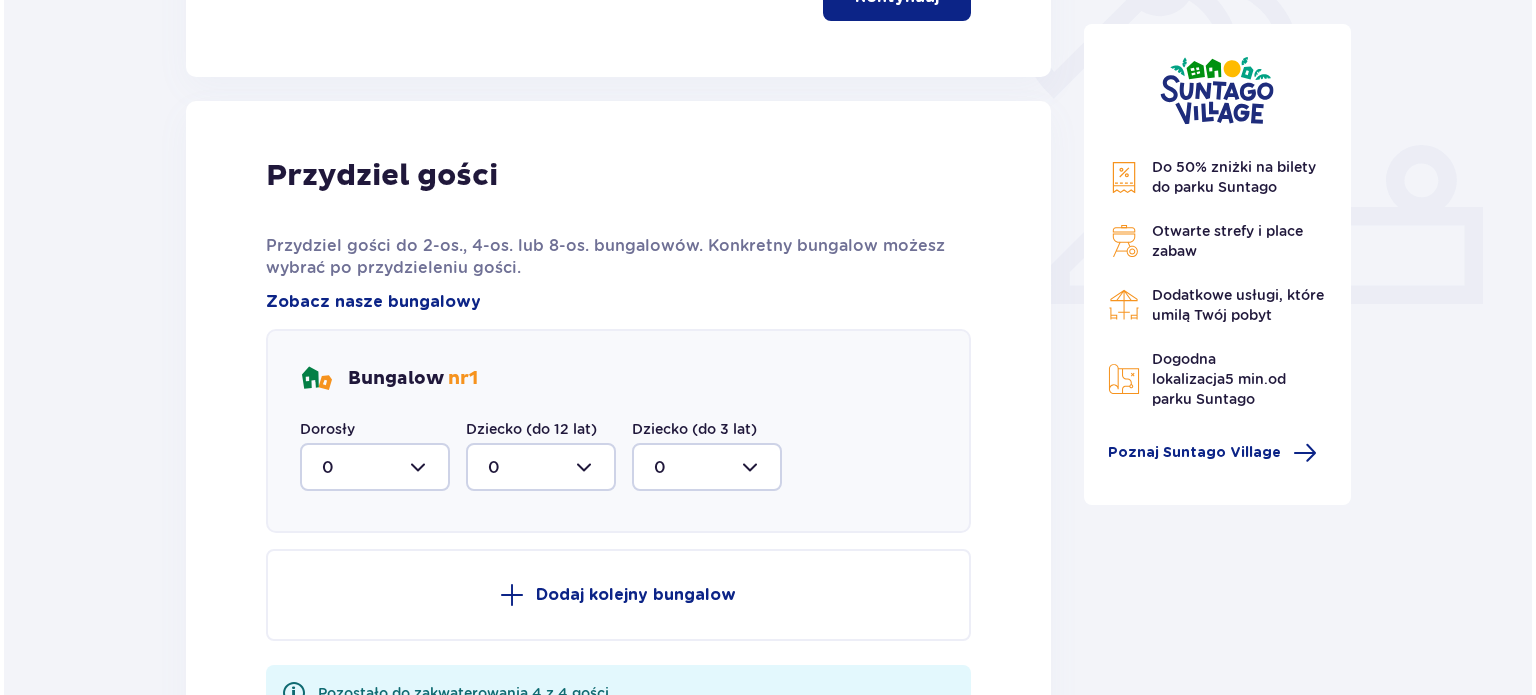 scroll, scrollTop: 806, scrollLeft: 0, axis: vertical 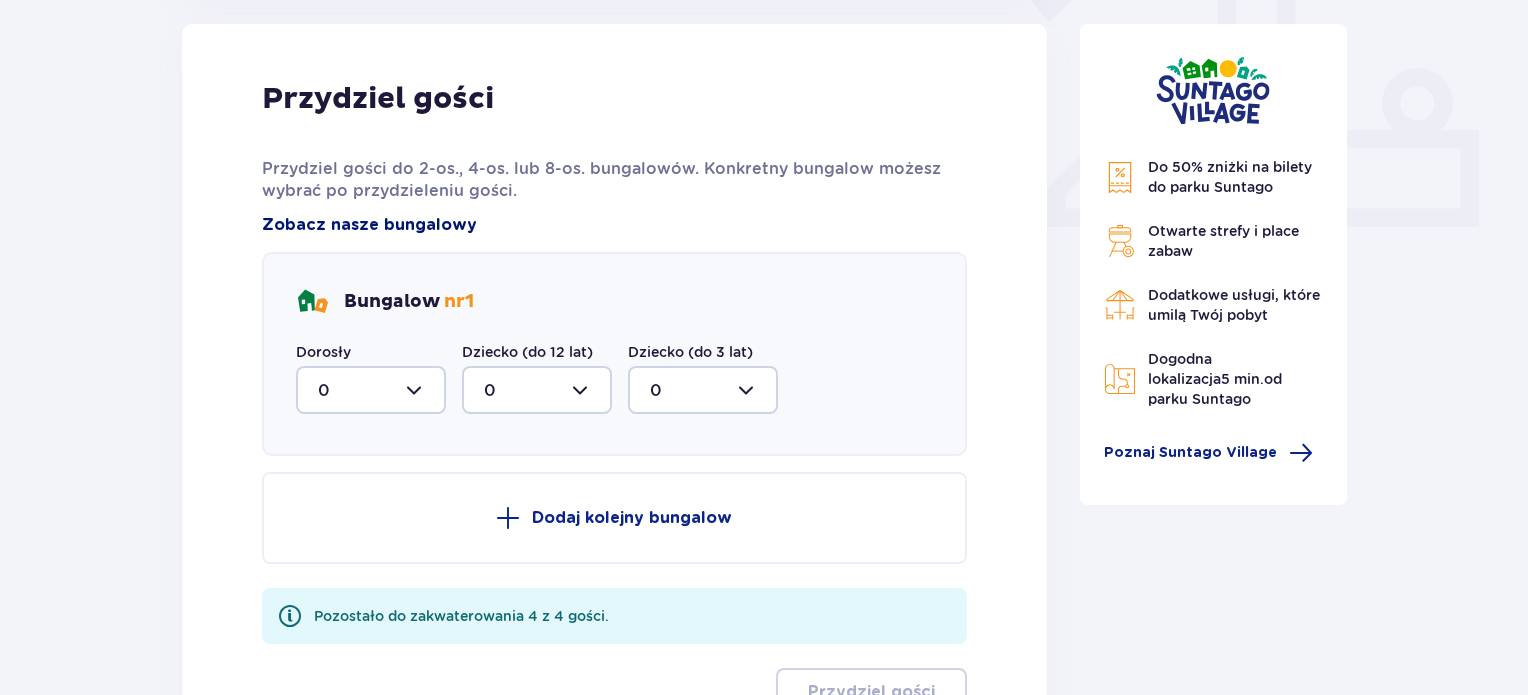 drag, startPoint x: 389, startPoint y: 233, endPoint x: 370, endPoint y: 223, distance: 21.470911 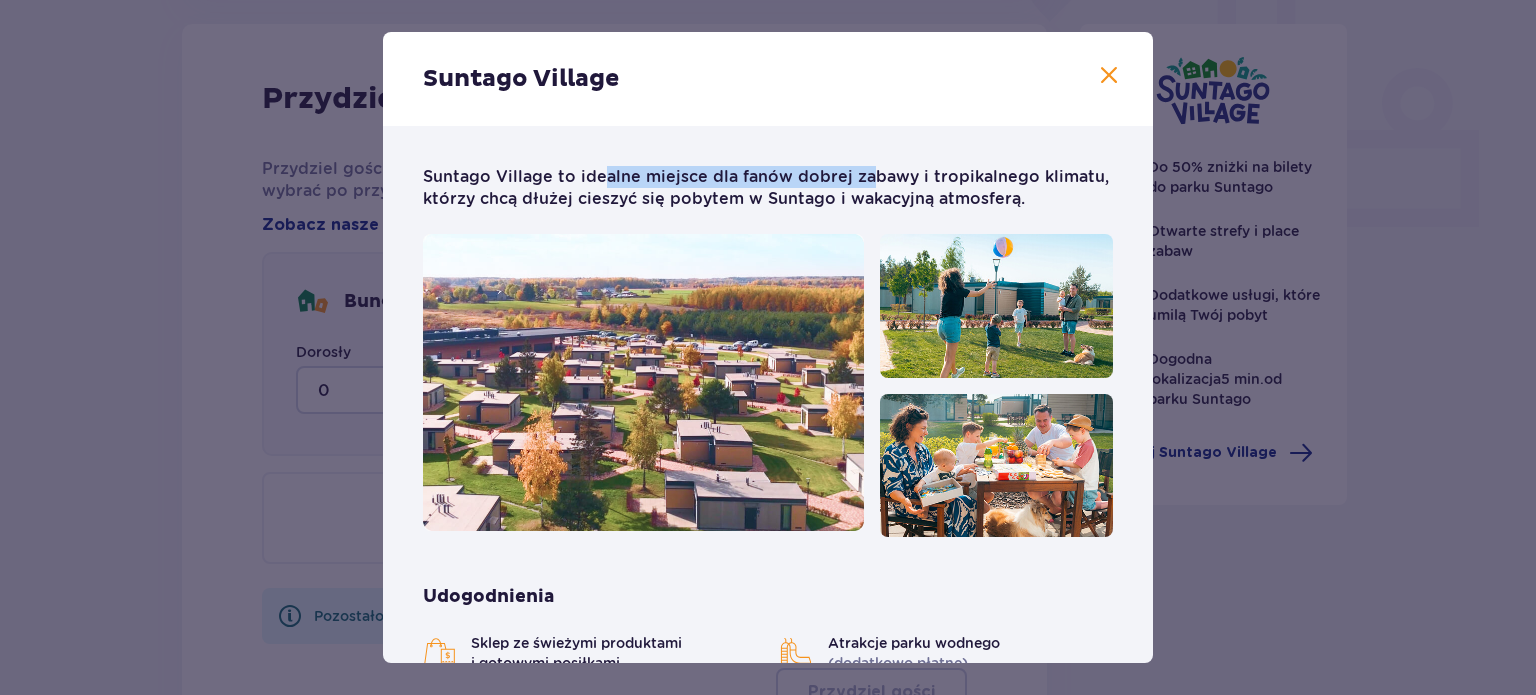 drag, startPoint x: 763, startPoint y: 180, endPoint x: 862, endPoint y: 187, distance: 99.24717 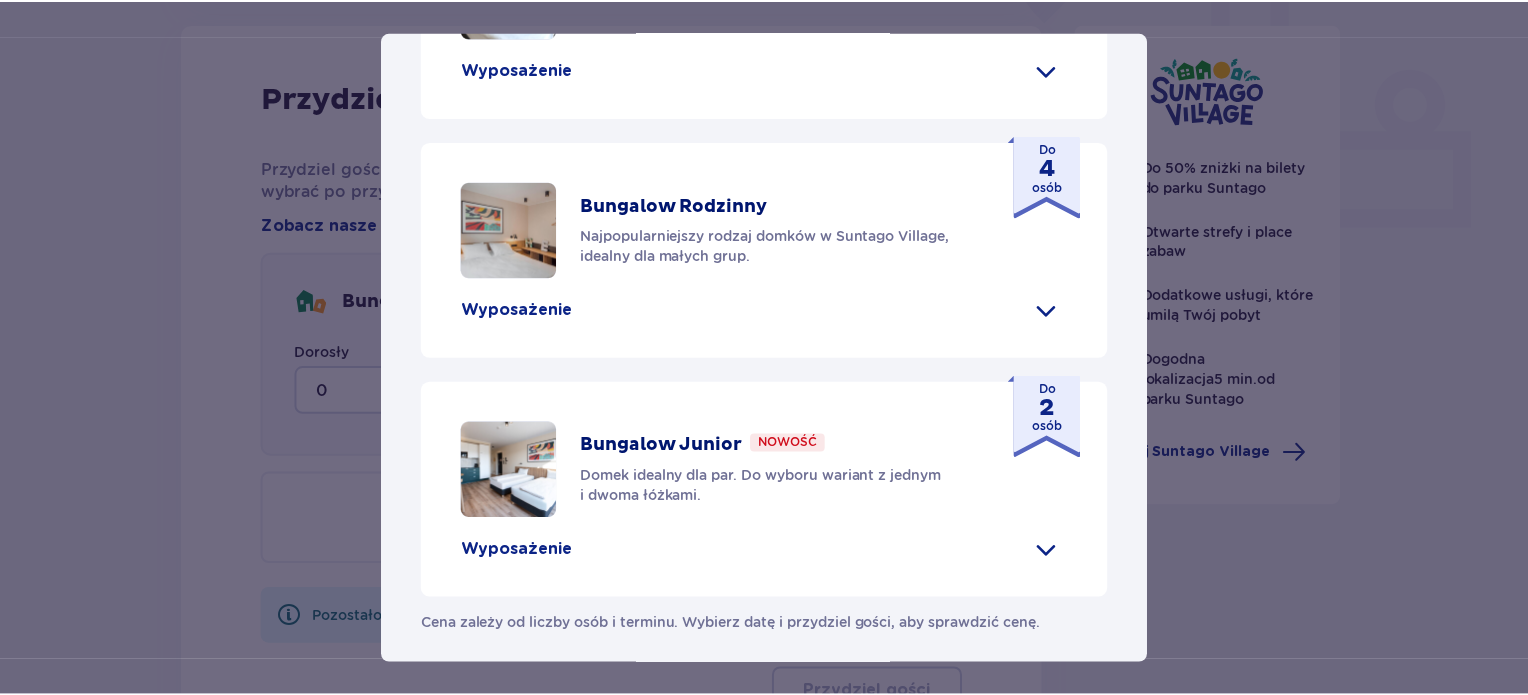 scroll, scrollTop: 1047, scrollLeft: 0, axis: vertical 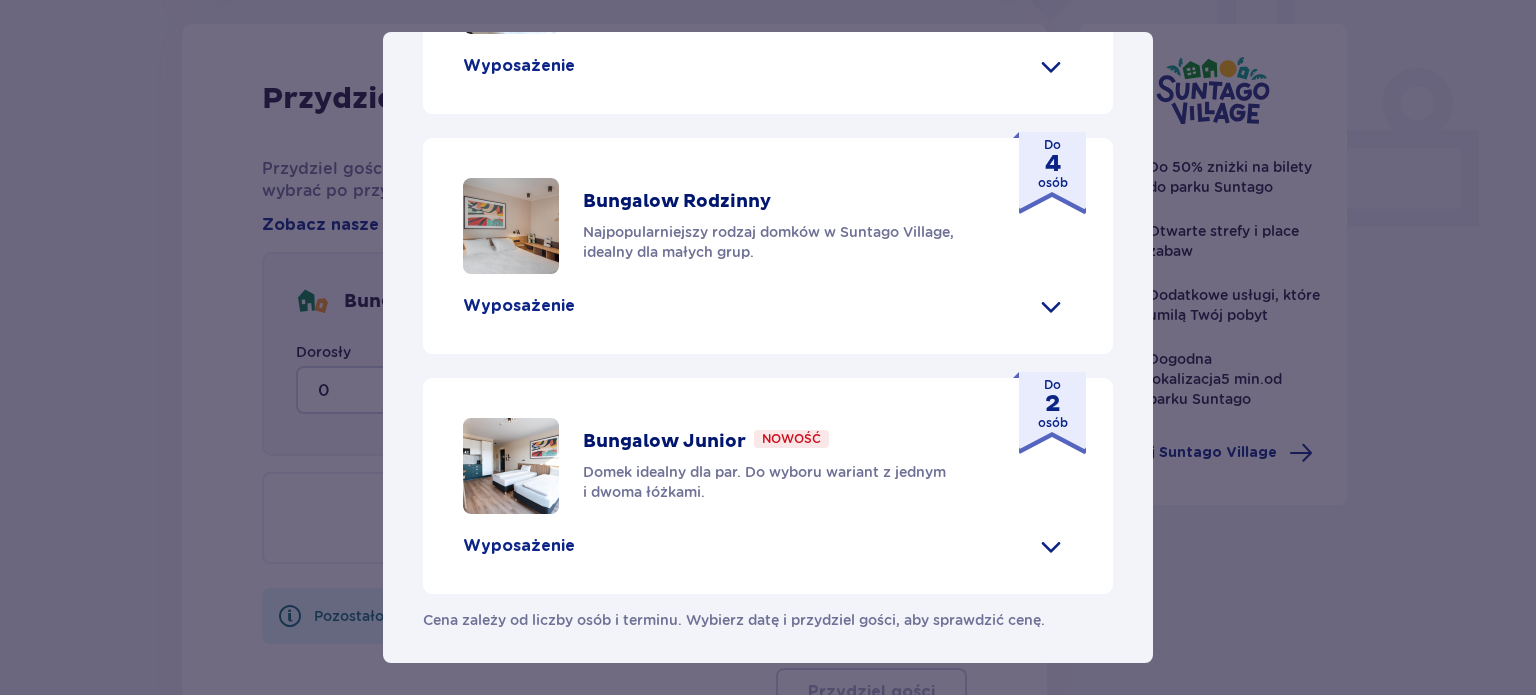 click on "Suntago Village Suntago Village to idealne miejsce dla fanów dobrej zabawy i tropikalnego klimatu, którzy chcą dłużej cieszyć się pobytem w Suntago i wakacyjną atmosferą. Udogodnienia Sklep ze świeżymi produktami i gotowymi posiłkami   Atrakcje parku wodnego   (dodatkowo płatne) Ekologiczny bus do i z parku Suntago   Płatny wynajem rowerów   Wspólna strefa na ognisko i grilla   Obiekt przyjazny zwierzętom   Plac zabaw   Dzieci do 3 lat za darmo   (na życzenie dodatkowe łóżeczko) Nasze bungalowy Grand Villa Nowość Szukasz standardu premium? W Grand Villi znajdziesz kominek, taras i wannę z hydromasażem. Do  8  osób Wyposażenie Aneks kuchenny   2 sypialnie z podwójnym łóżkiem   1 sypialnia z 2 pojedynczymi łóżkami   Rozkładana sofa   Skrytka depozytowa   Bezpłatne WiFi   Łóżeczko dziecięce   (na życzenie) Suszarka do włosów   Klimatyzacja   2x Smart TV   Kapcie hotelowe   Zestaw do prasowania   (na życzenie) Szlafrok   (na życzenie) Wanna z hydromasażem   Kominek" at bounding box center [768, 347] 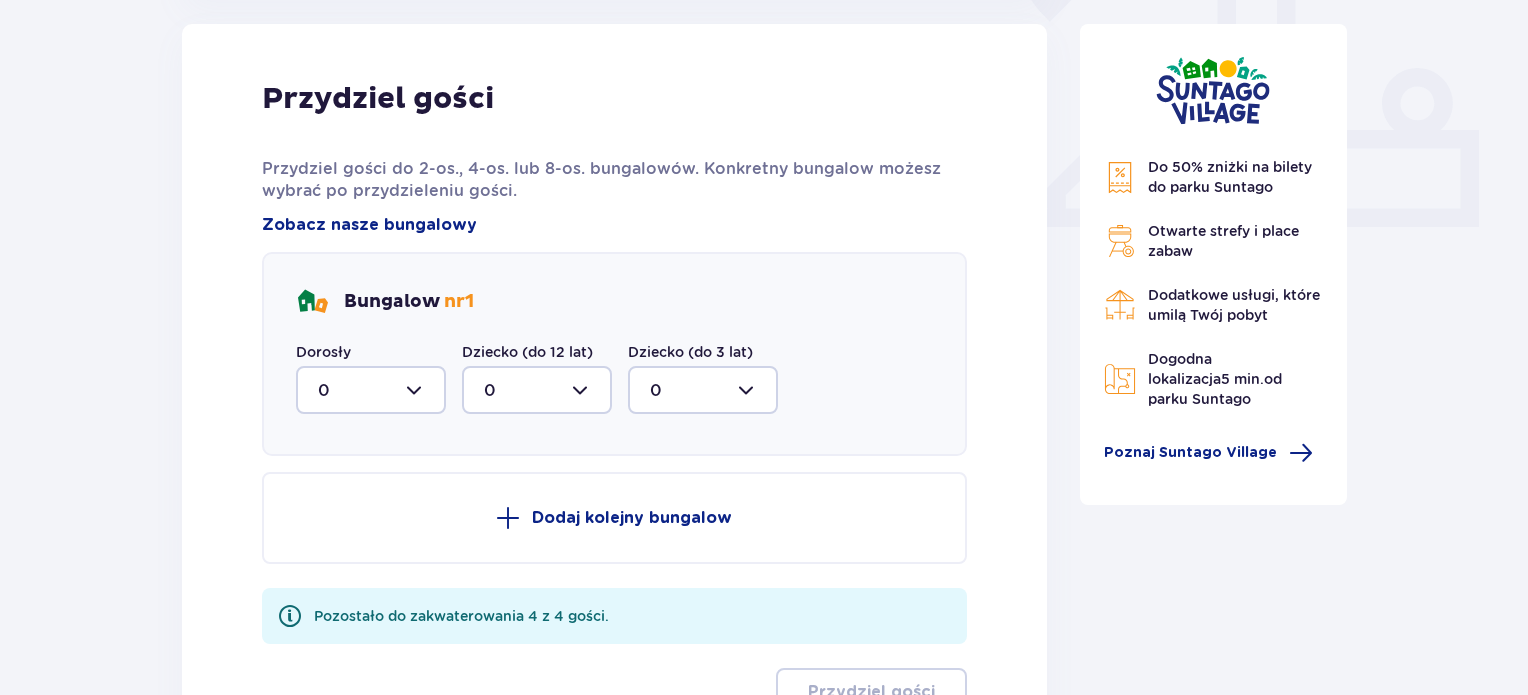 click at bounding box center (371, 390) 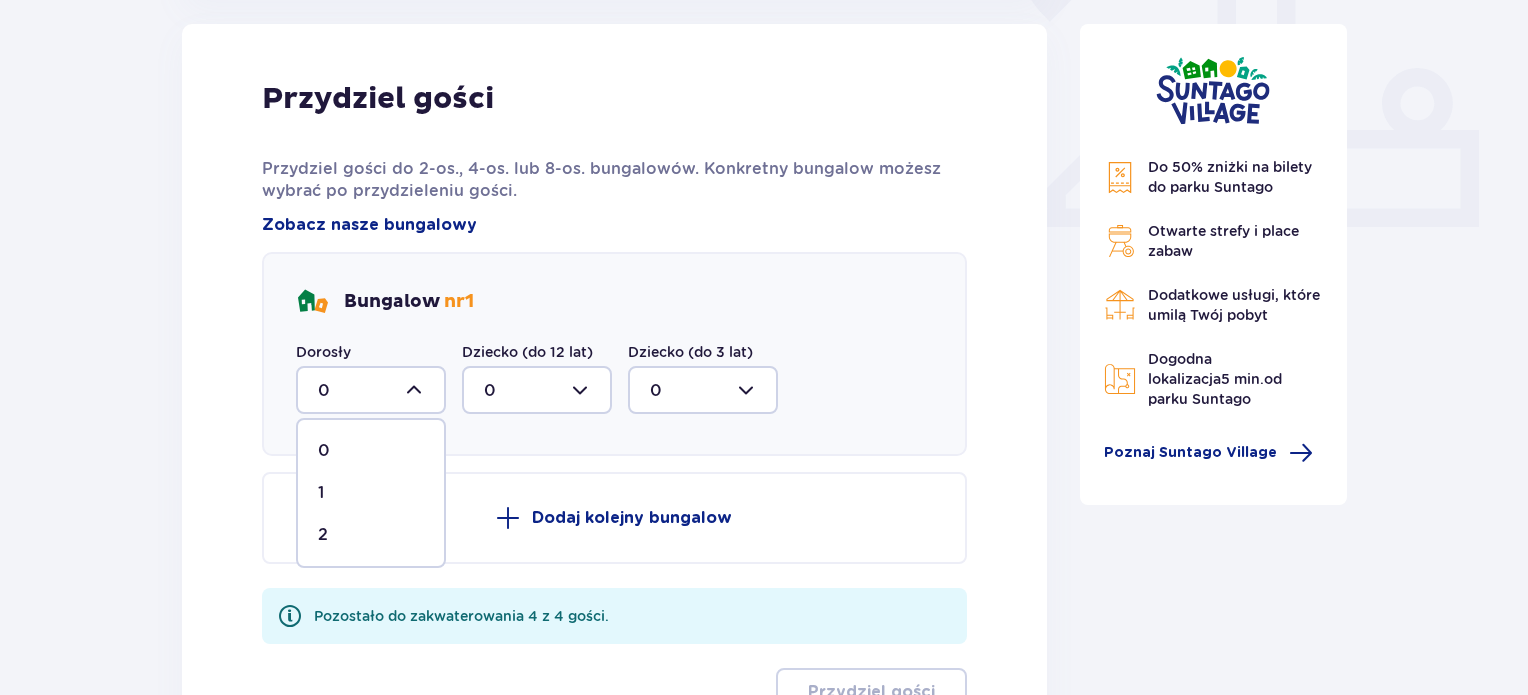 click on "2" at bounding box center (371, 535) 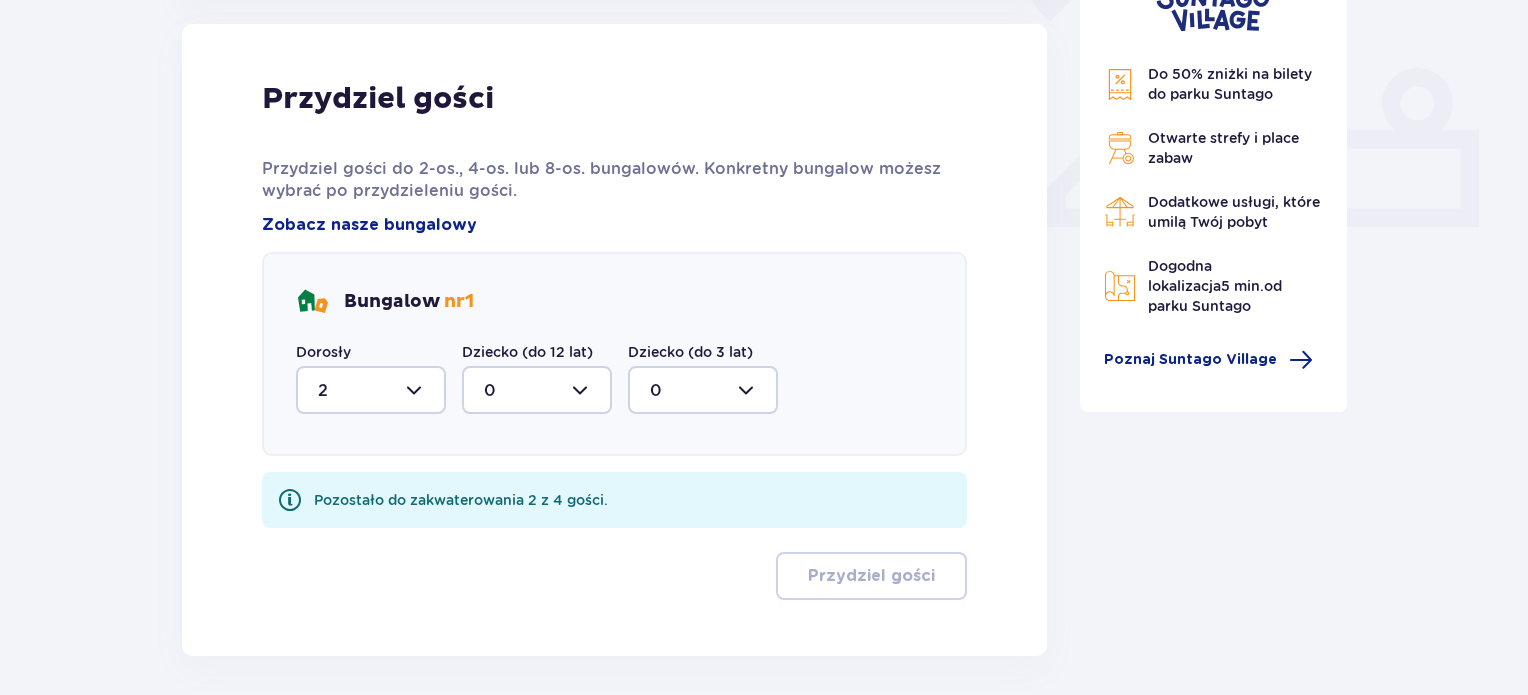 click at bounding box center (537, 390) 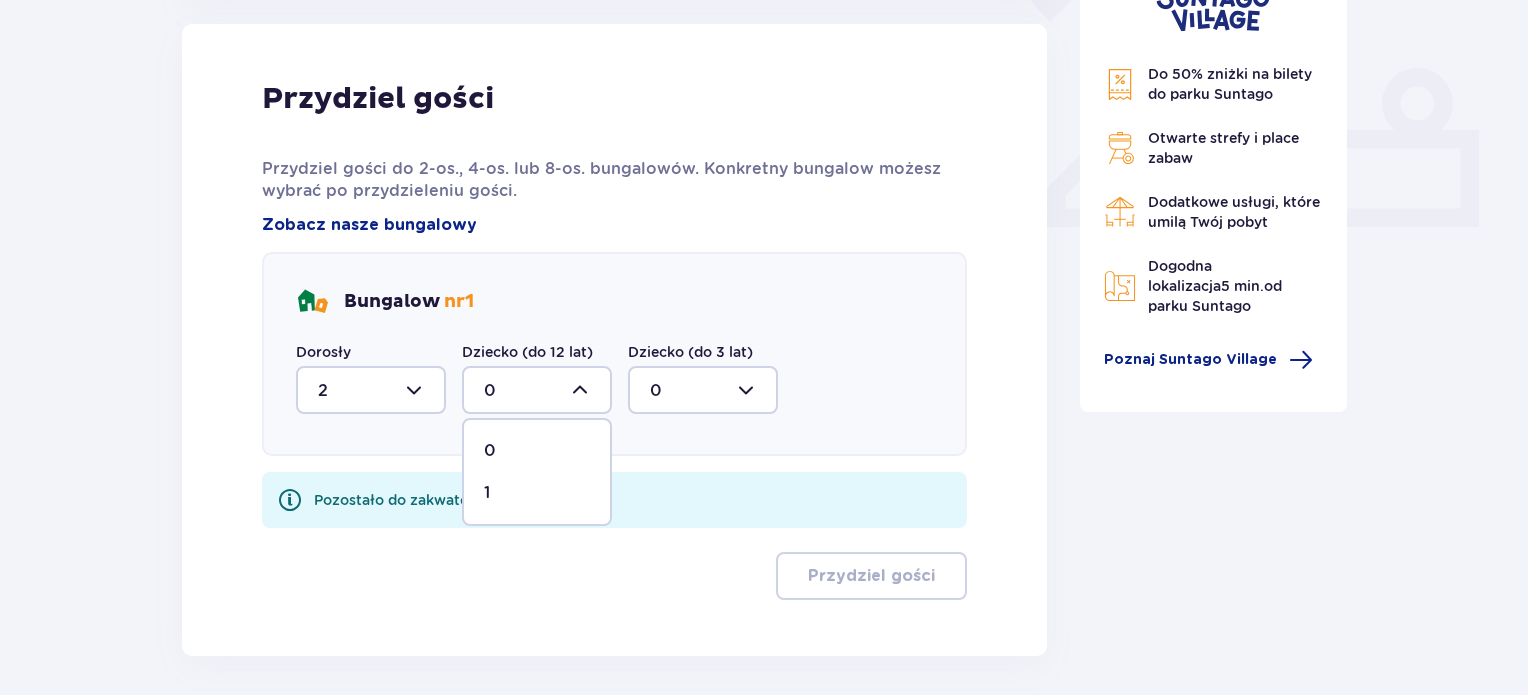 click on "1" at bounding box center [537, 493] 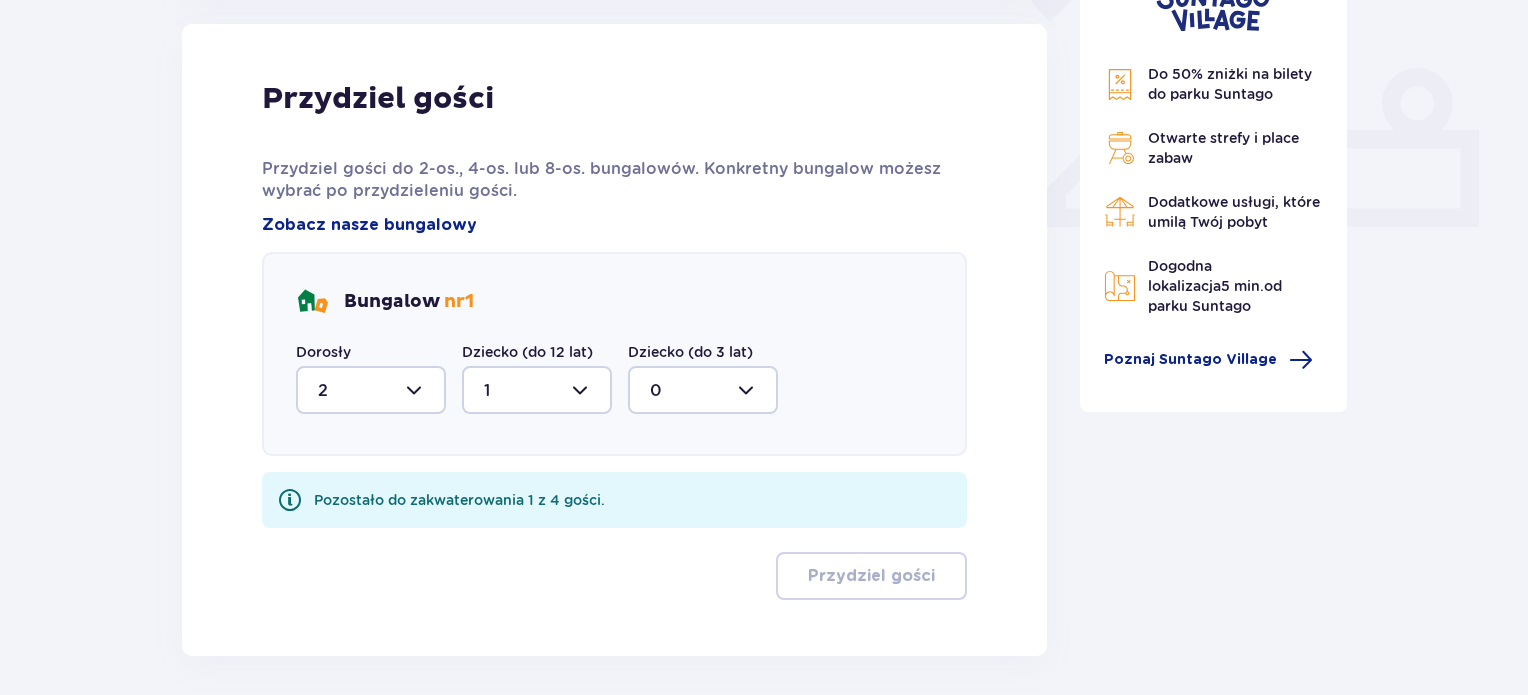 type on "1" 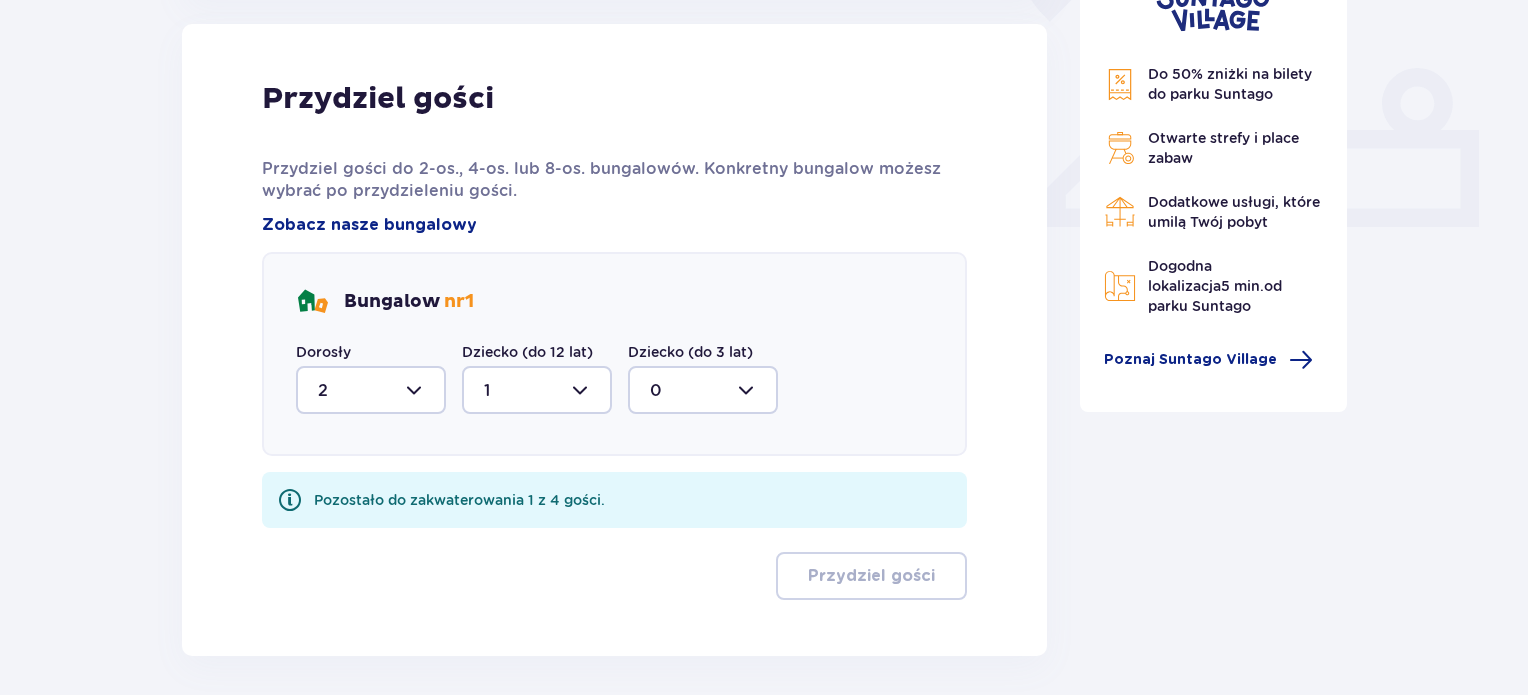 click at bounding box center [703, 390] 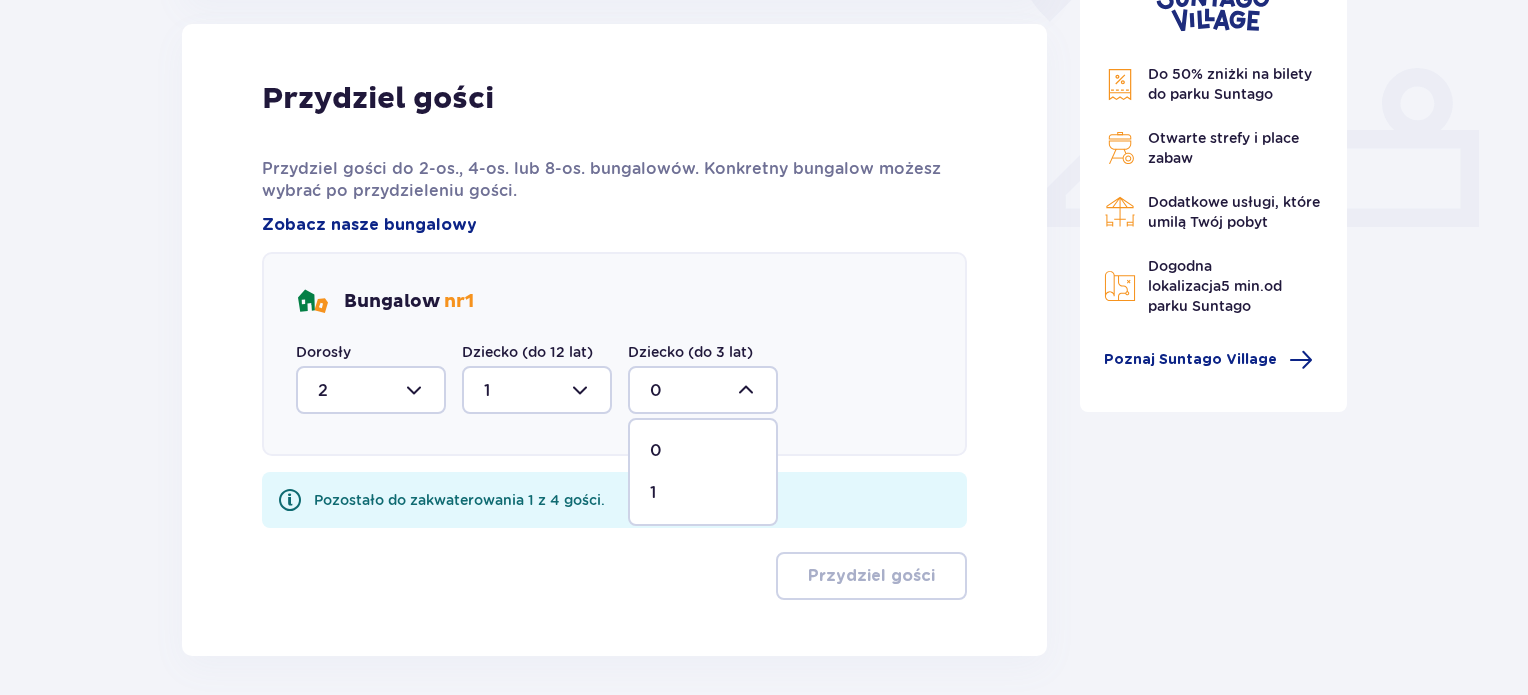 click on "1" at bounding box center (653, 493) 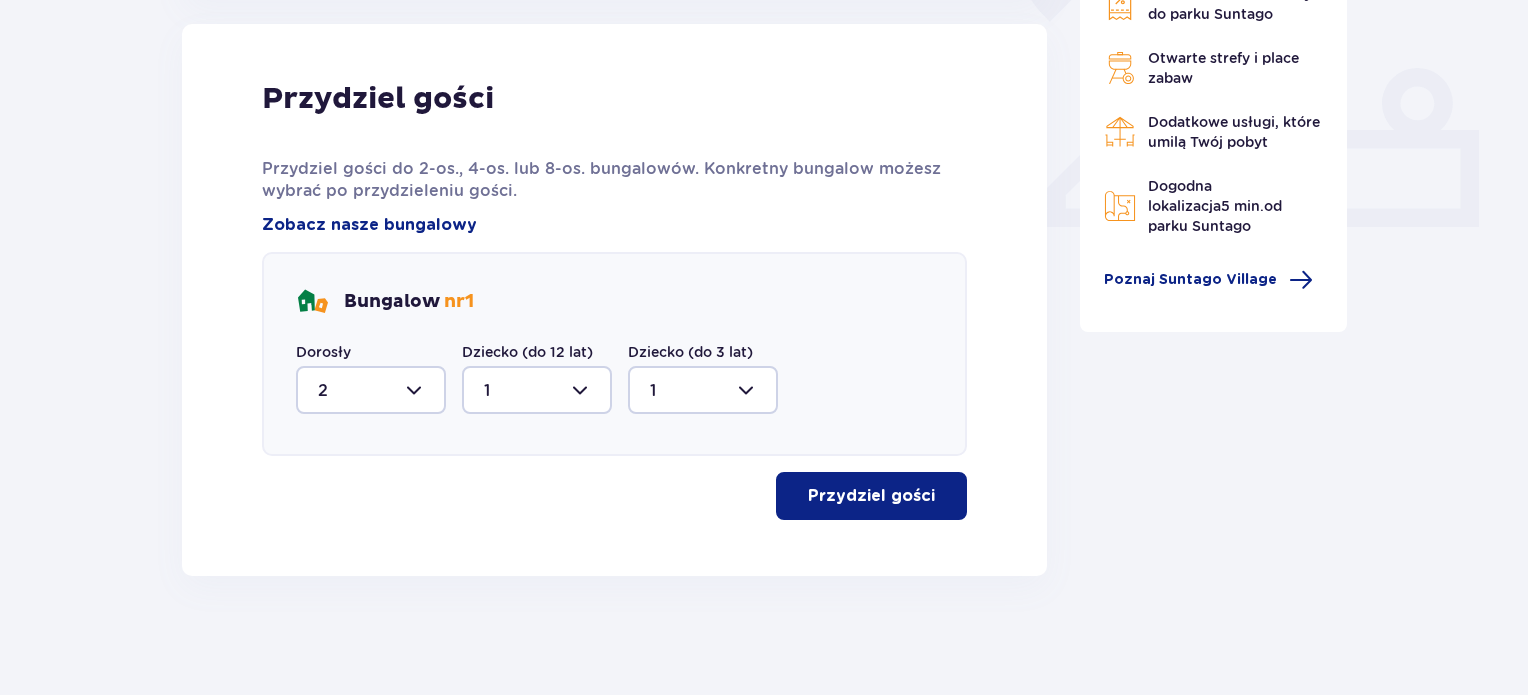 click on "Przydziel gości" at bounding box center (871, 496) 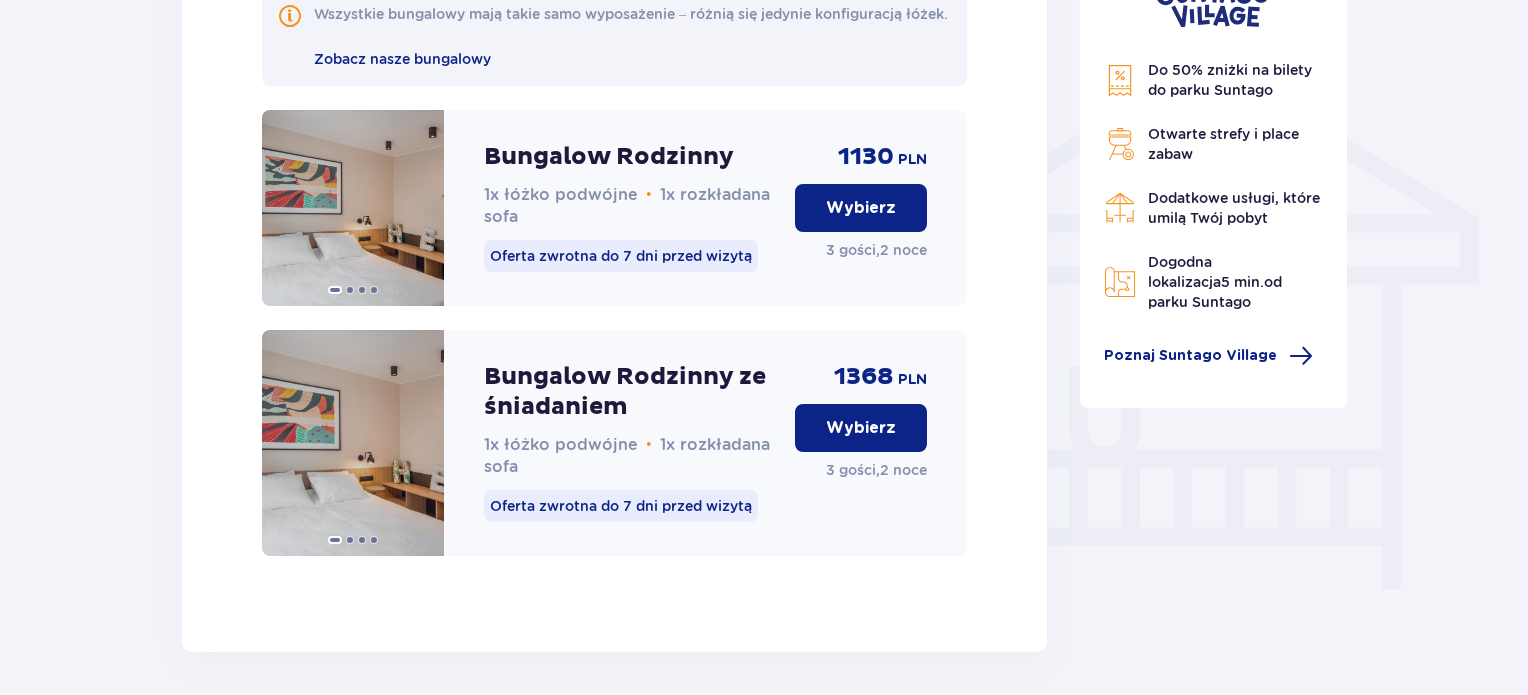 scroll, scrollTop: 1581, scrollLeft: 0, axis: vertical 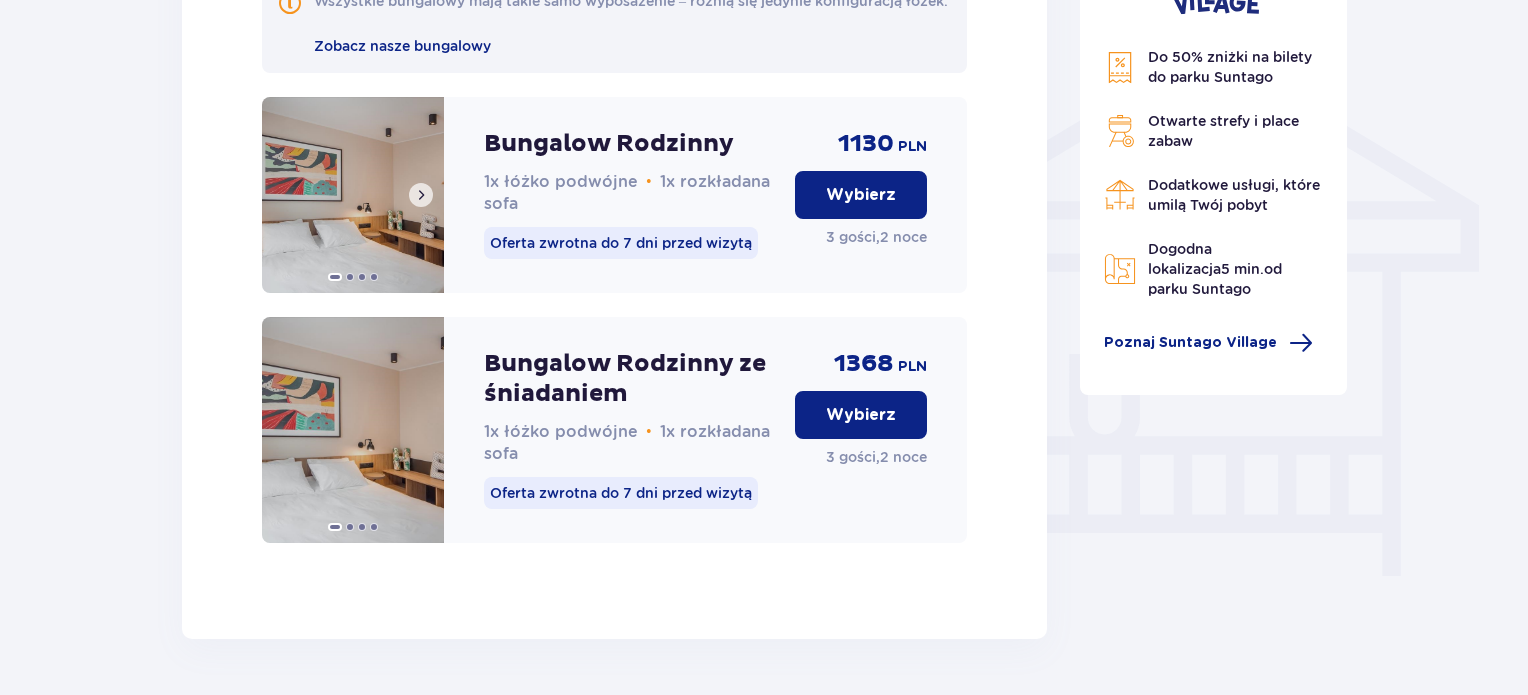 click at bounding box center [353, 195] 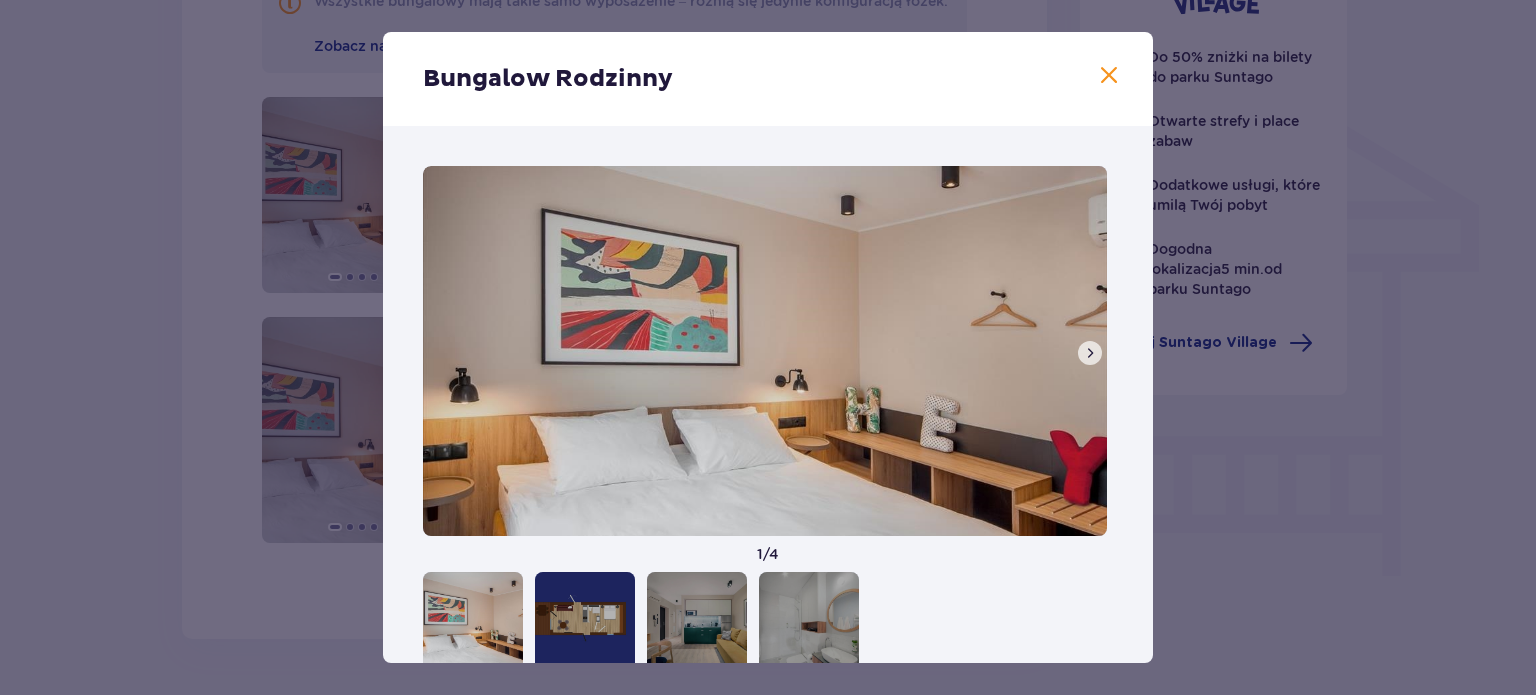 click at bounding box center [1090, 353] 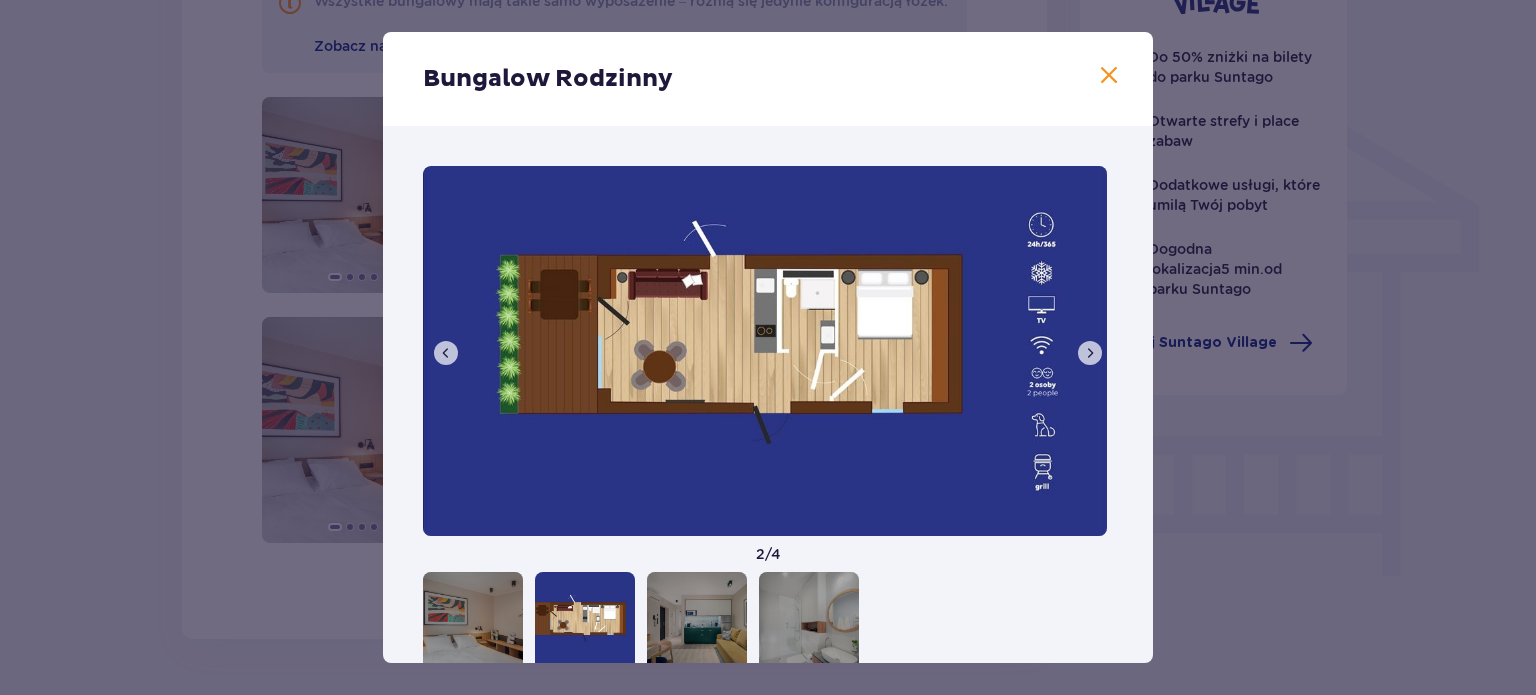 click at bounding box center [1090, 353] 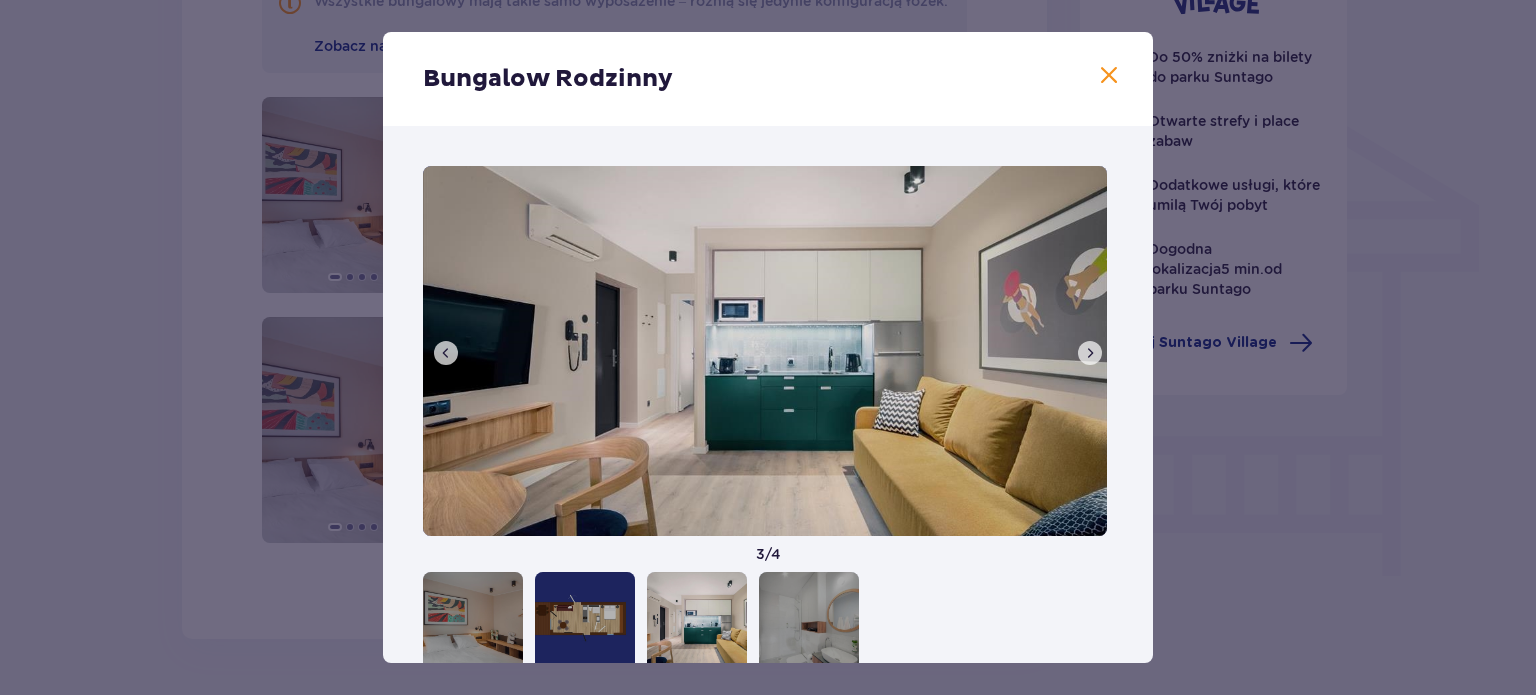 click at bounding box center [1090, 353] 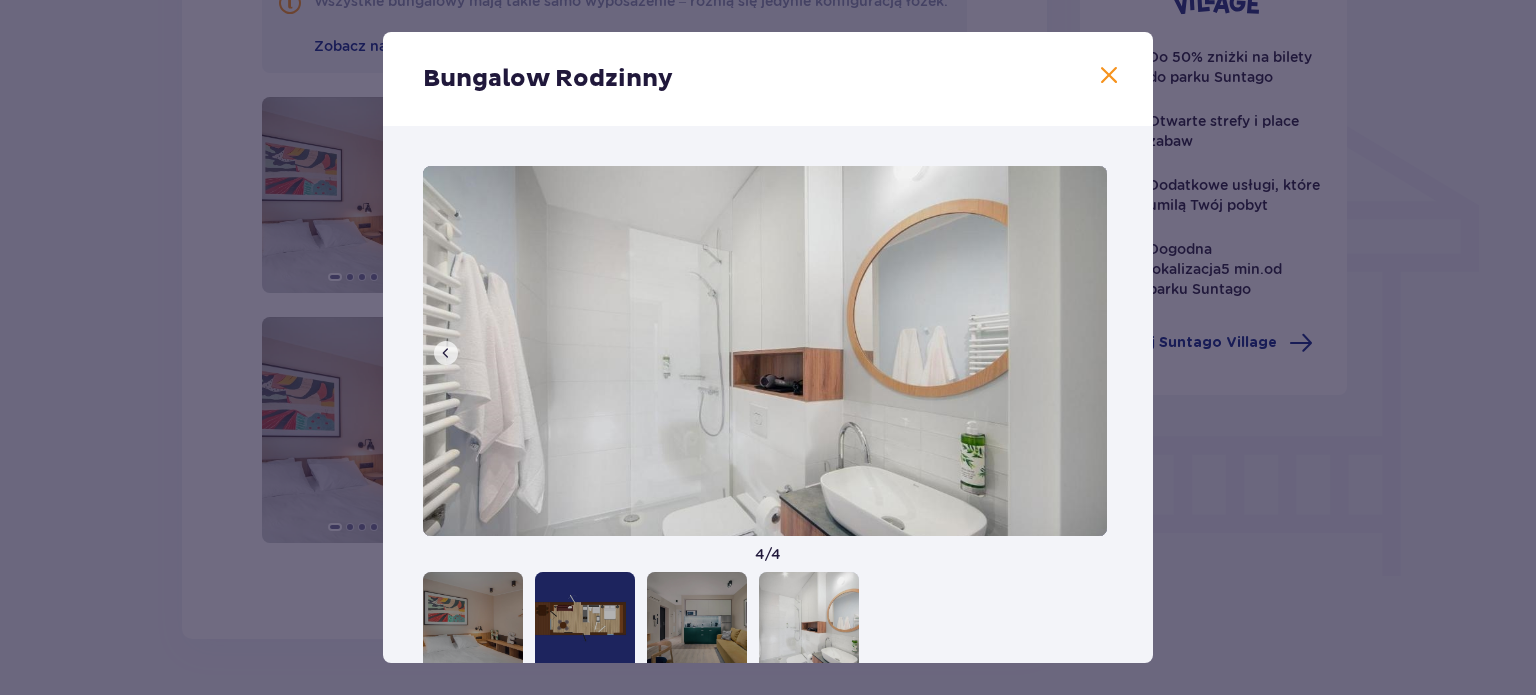 click at bounding box center [765, 351] 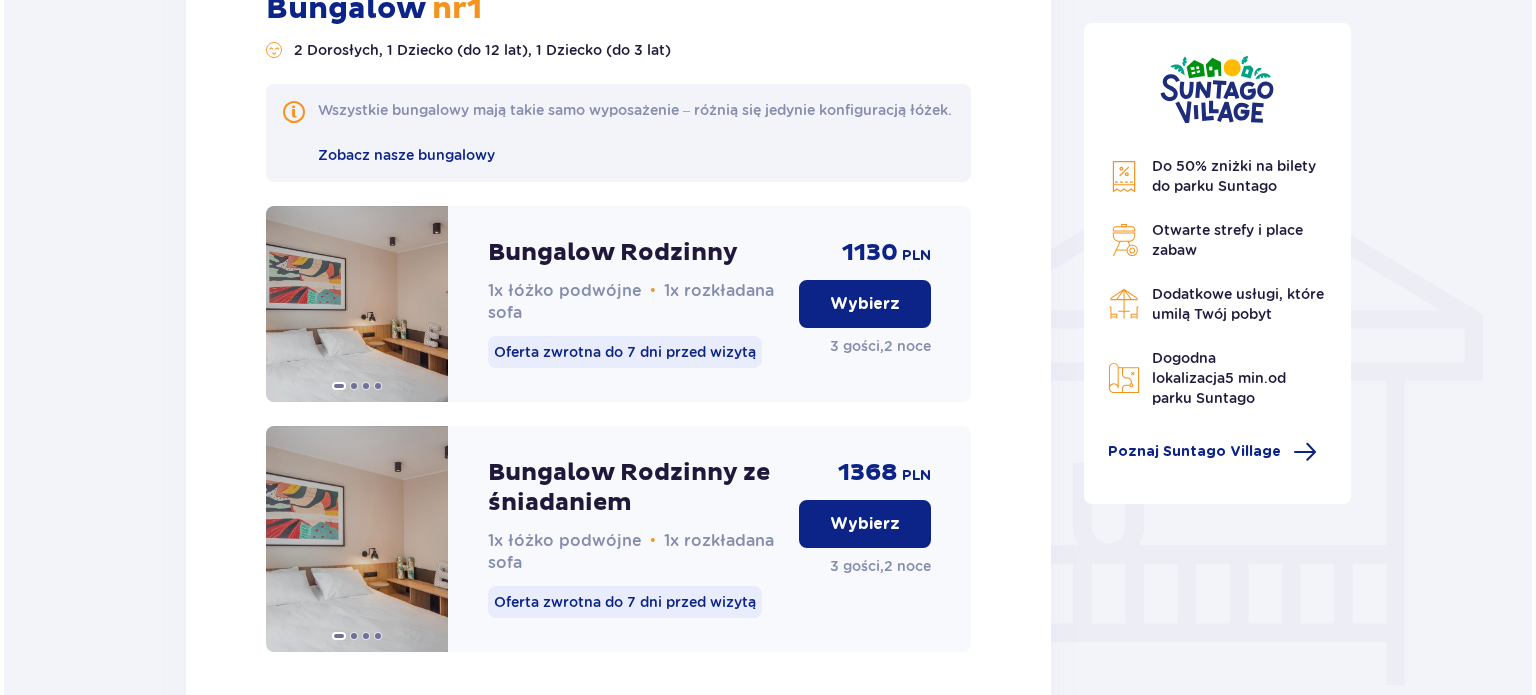 scroll, scrollTop: 1465, scrollLeft: 0, axis: vertical 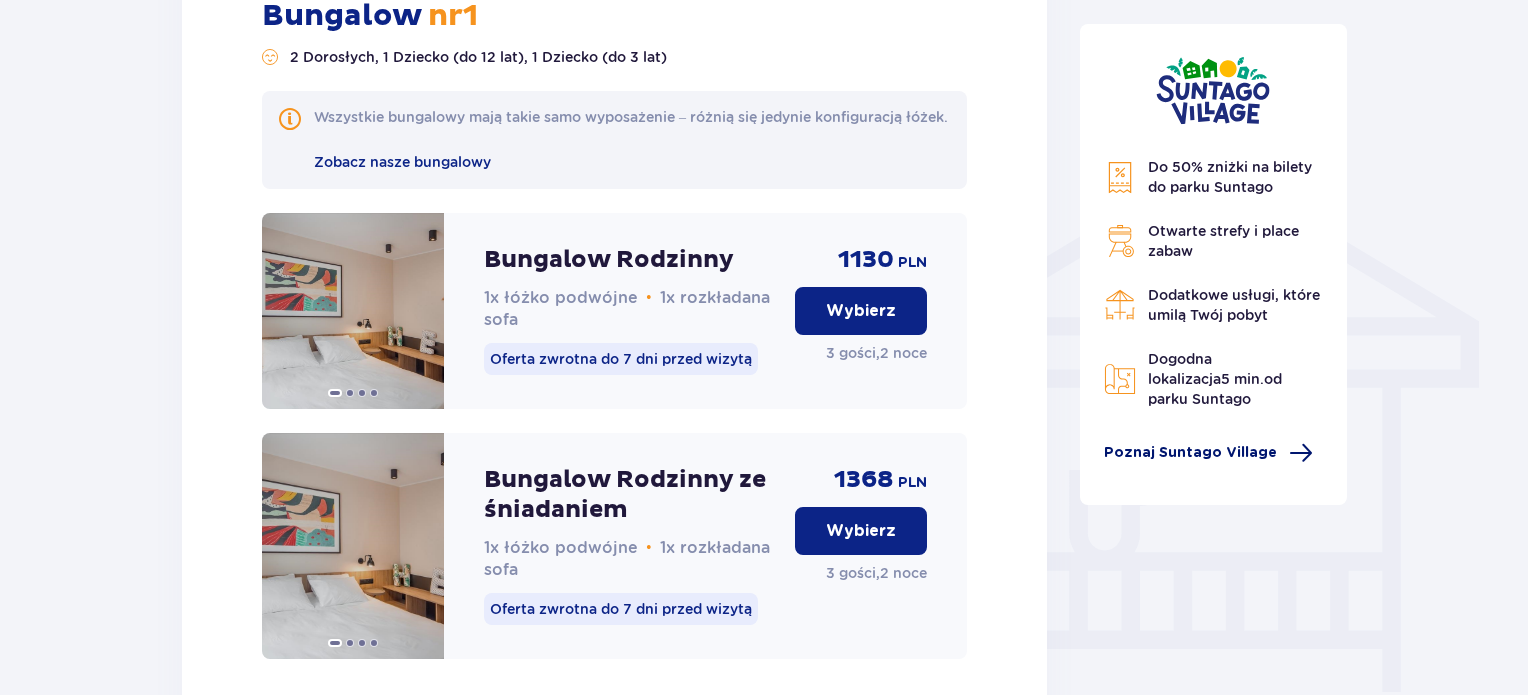 drag, startPoint x: 1233, startPoint y: 435, endPoint x: 1267, endPoint y: 428, distance: 34.713108 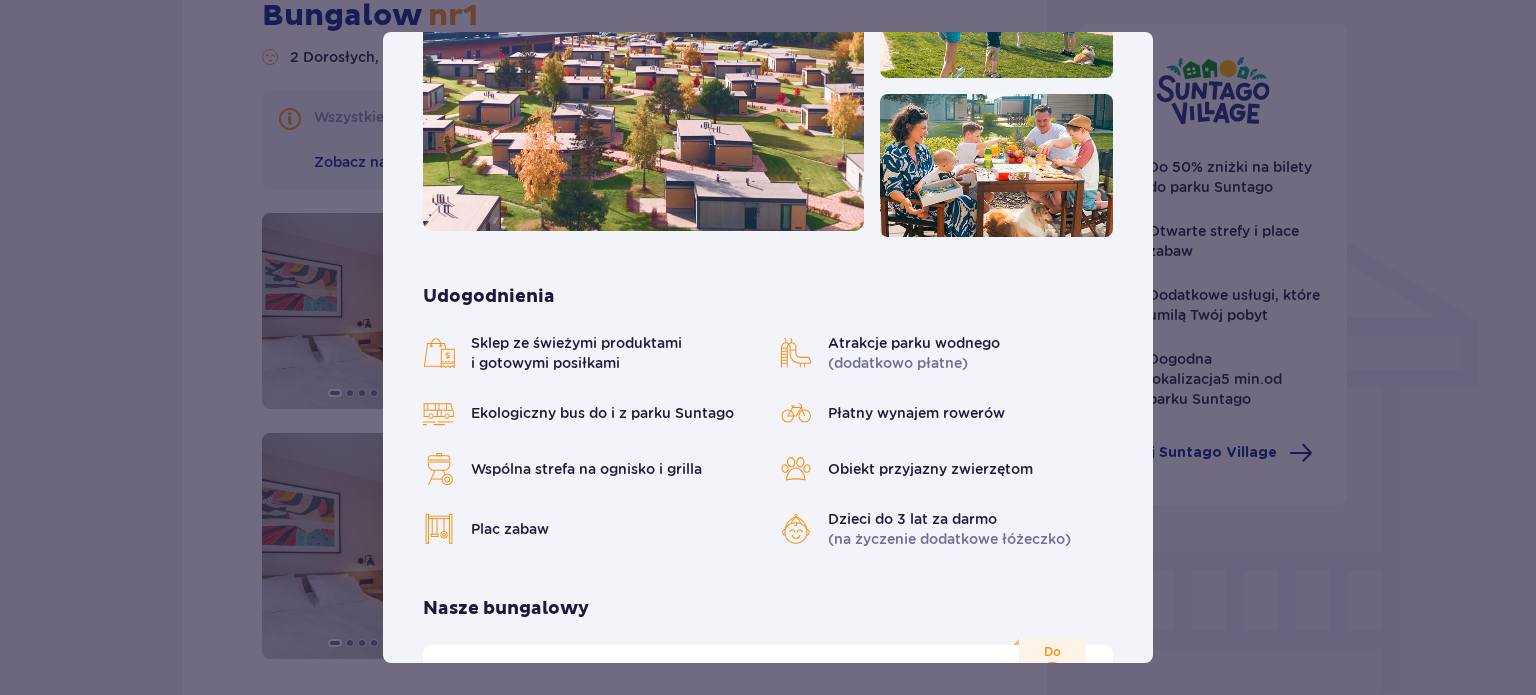 scroll, scrollTop: 100, scrollLeft: 0, axis: vertical 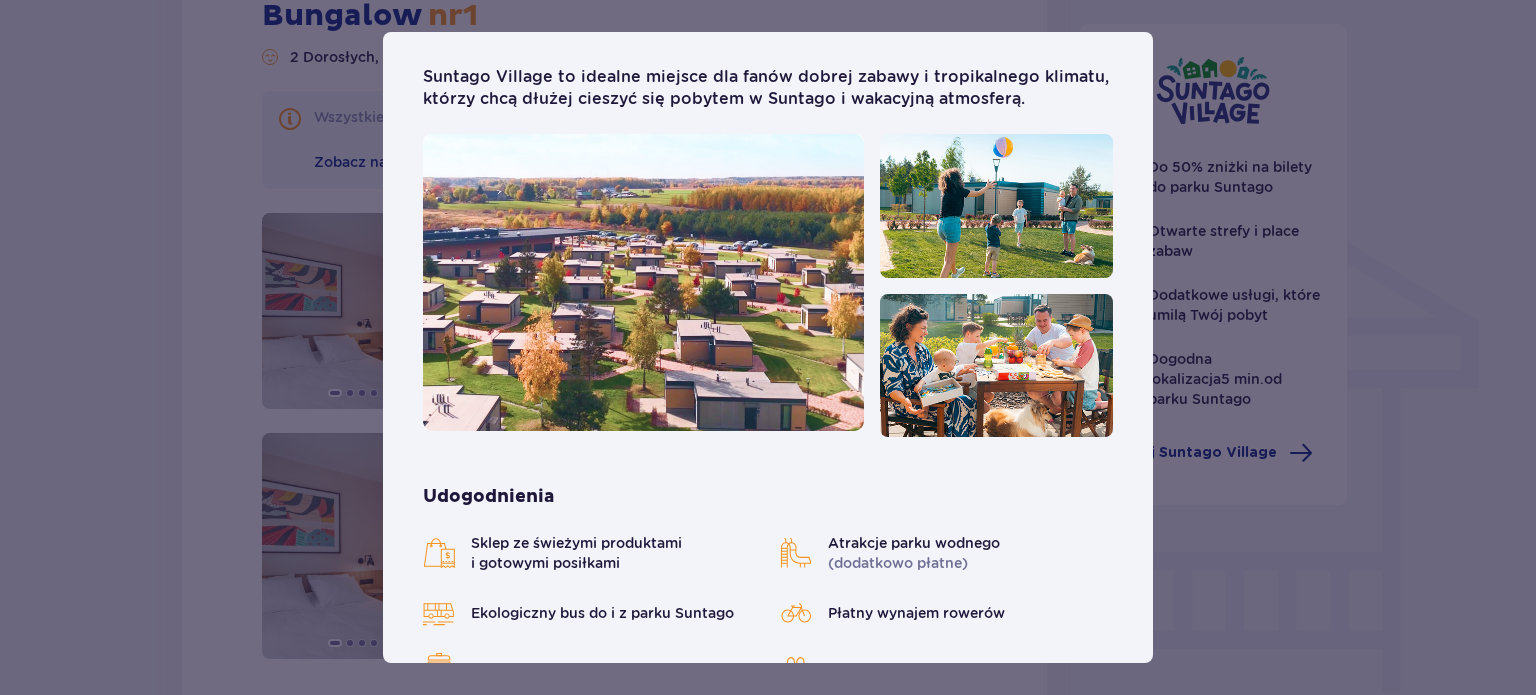 click at bounding box center [643, 282] 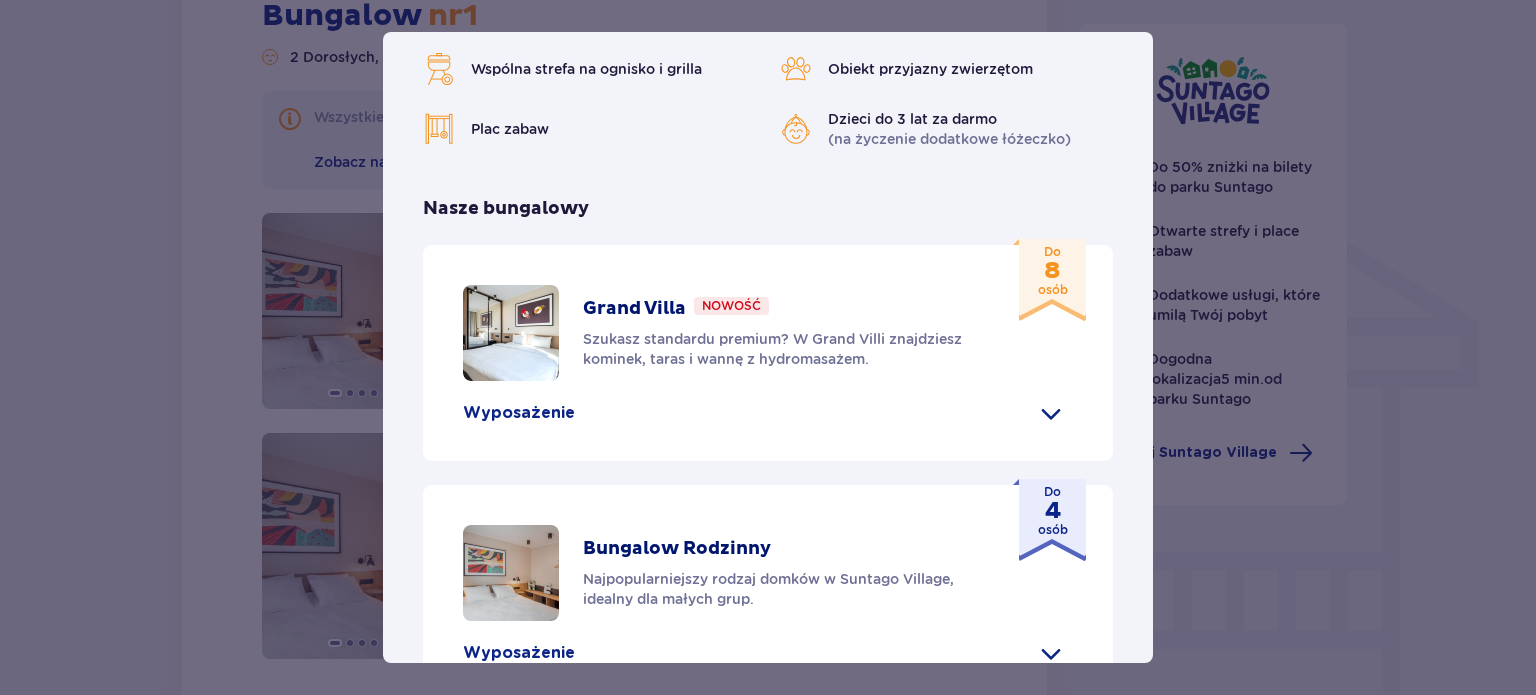 scroll, scrollTop: 1000, scrollLeft: 0, axis: vertical 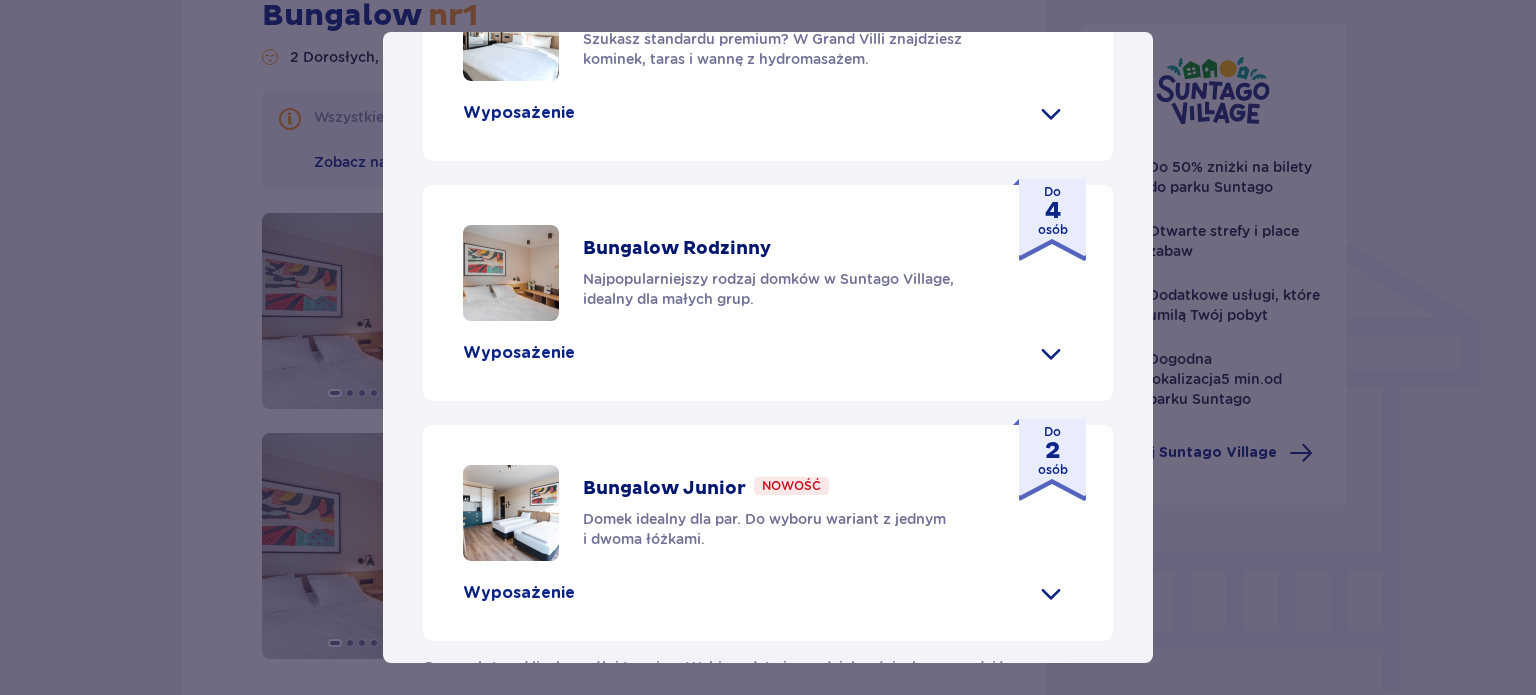 click at bounding box center (1051, 353) 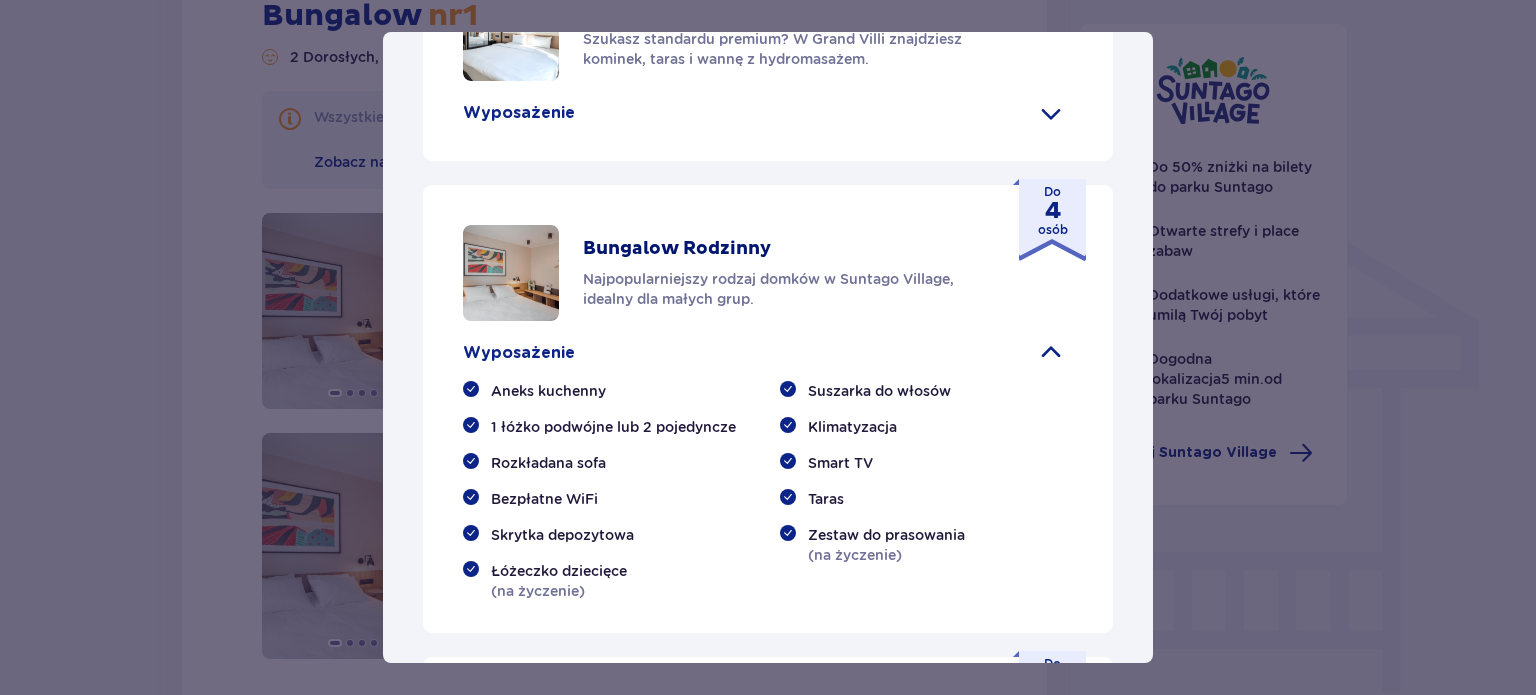 click at bounding box center (511, 273) 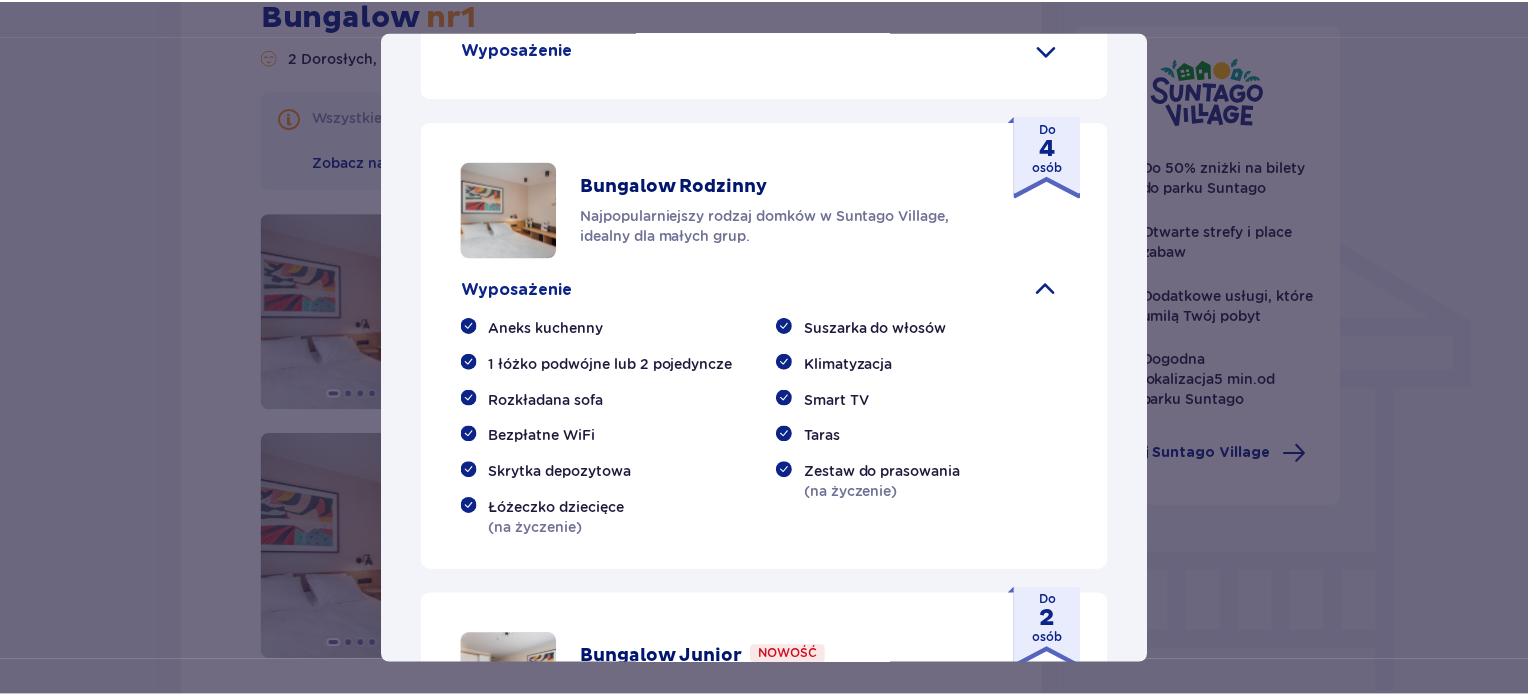 scroll, scrollTop: 1279, scrollLeft: 0, axis: vertical 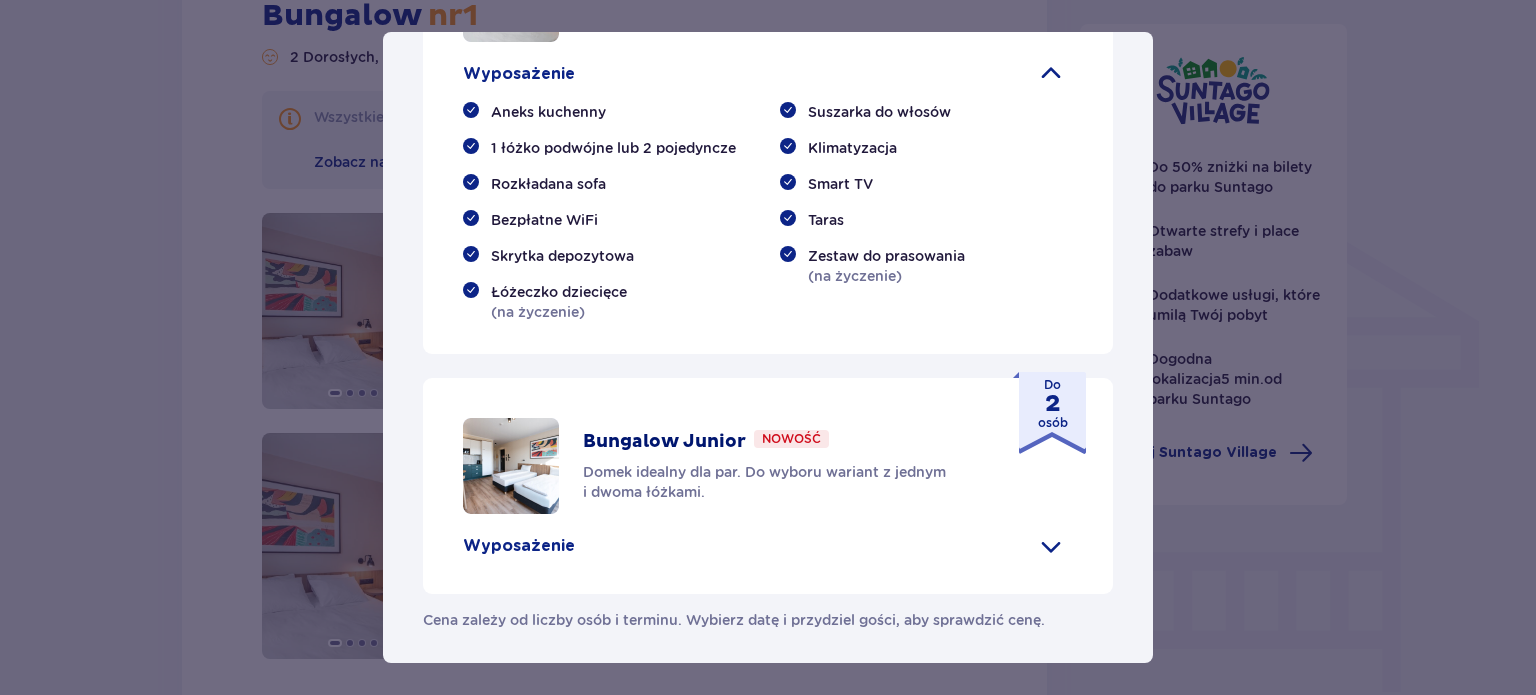 click on "Suntago Village Suntago Village to idealne miejsce dla fanów dobrej zabawy i tropikalnego klimatu, którzy chcą dłużej cieszyć się pobytem w Suntago i wakacyjną atmosferą. Udogodnienia Sklep ze świeżymi produktami i gotowymi posiłkami   Atrakcje parku wodnego   (dodatkowo płatne) Ekologiczny bus do i z parku Suntago   Płatny wynajem rowerów   Wspólna strefa na ognisko i grilla   Obiekt przyjazny zwierzętom   Plac zabaw   Dzieci do 3 lat za darmo   (na życzenie dodatkowe łóżeczko) Nasze bungalowy Grand Villa Nowość Szukasz standardu premium? W Grand Villi znajdziesz kominek, taras i wannę z hydromasażem. Do  8  osób Wyposażenie Aneks kuchenny   2 sypialnie z podwójnym łóżkiem   1 sypialnia z 2 pojedynczymi łóżkami   Rozkładana sofa   Skrytka depozytowa   Bezpłatne WiFi   Łóżeczko dziecięce   (na życzenie) Suszarka do włosów   Klimatyzacja   2x Smart TV   Kapcie hotelowe   Zestaw do prasowania   (na życzenie) Szlafrok   (na życzenie) Wanna z hydromasażem   Kominek" at bounding box center (768, 347) 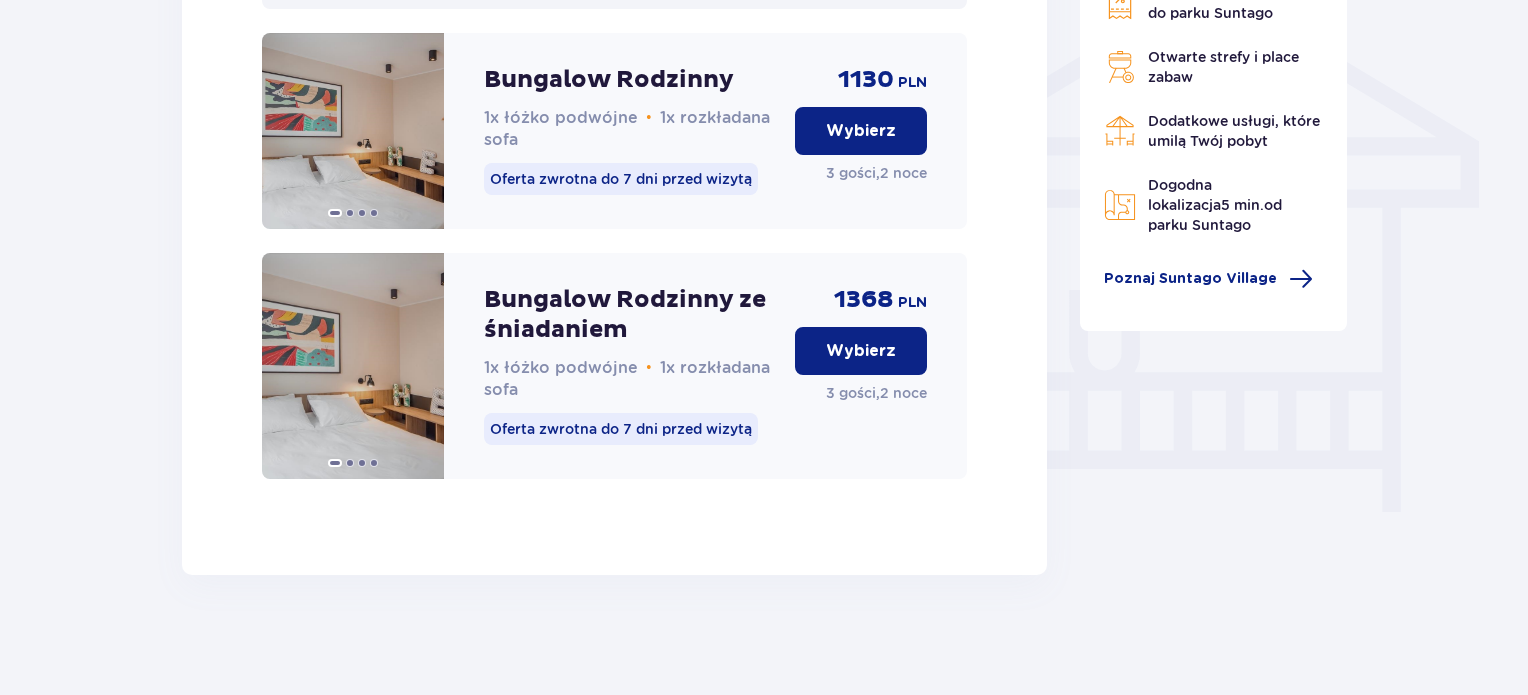scroll, scrollTop: 1465, scrollLeft: 0, axis: vertical 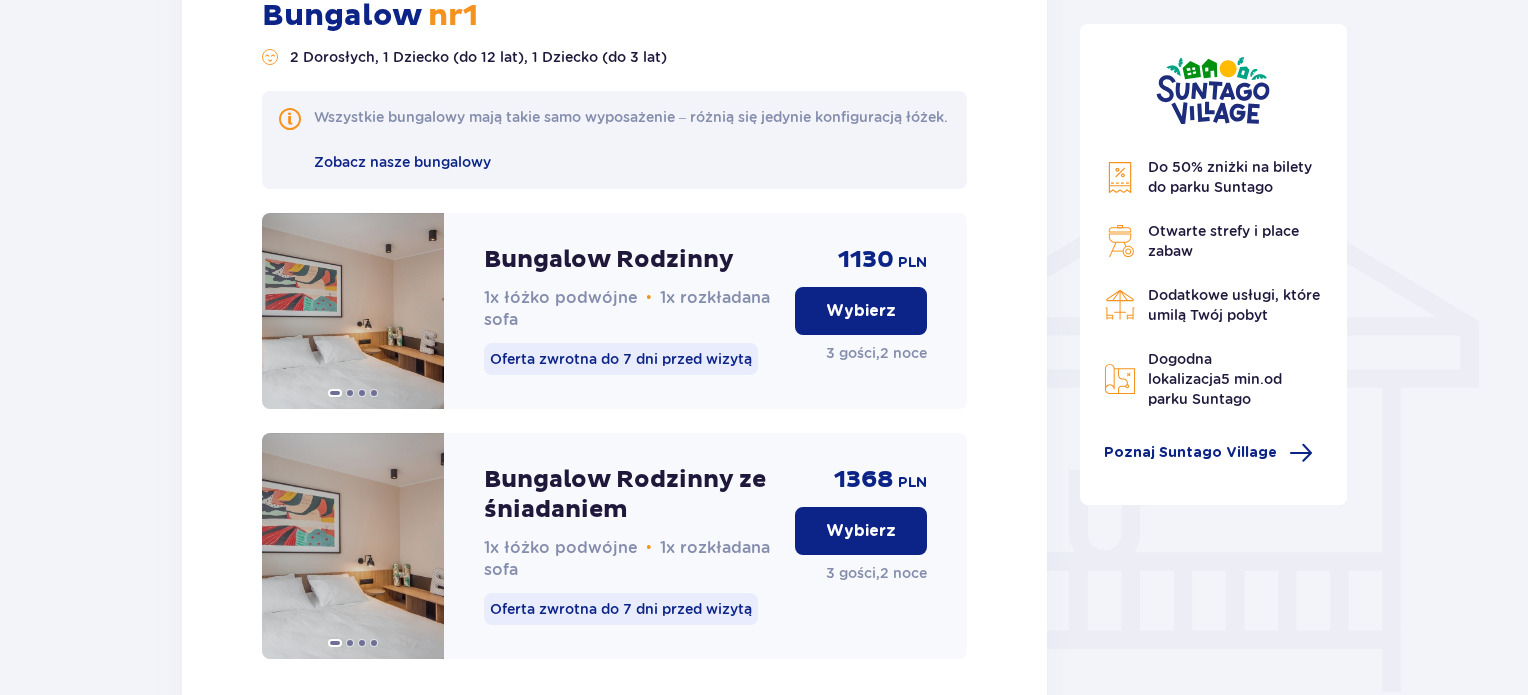 click on "Bungalow Rodzinny" at bounding box center [609, 260] 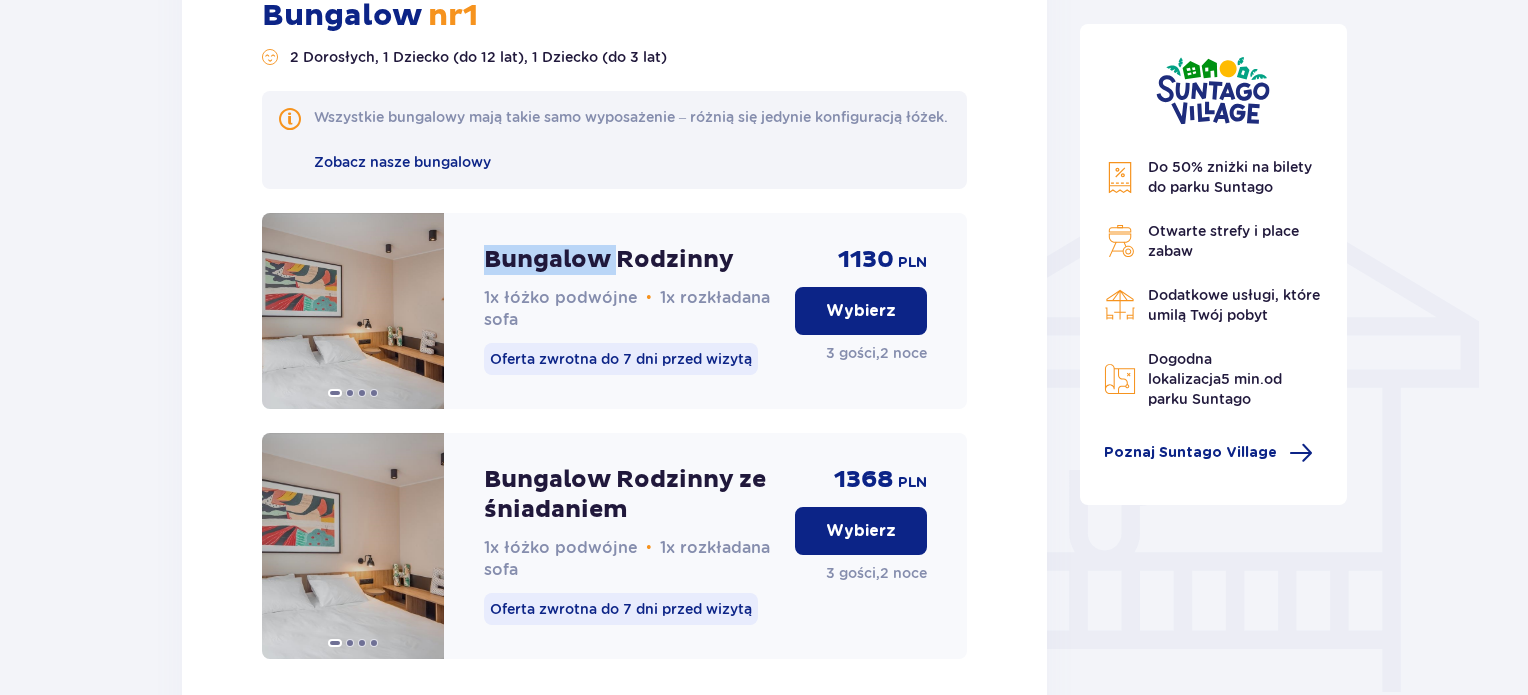 click on "Bungalow Rodzinny" at bounding box center (609, 260) 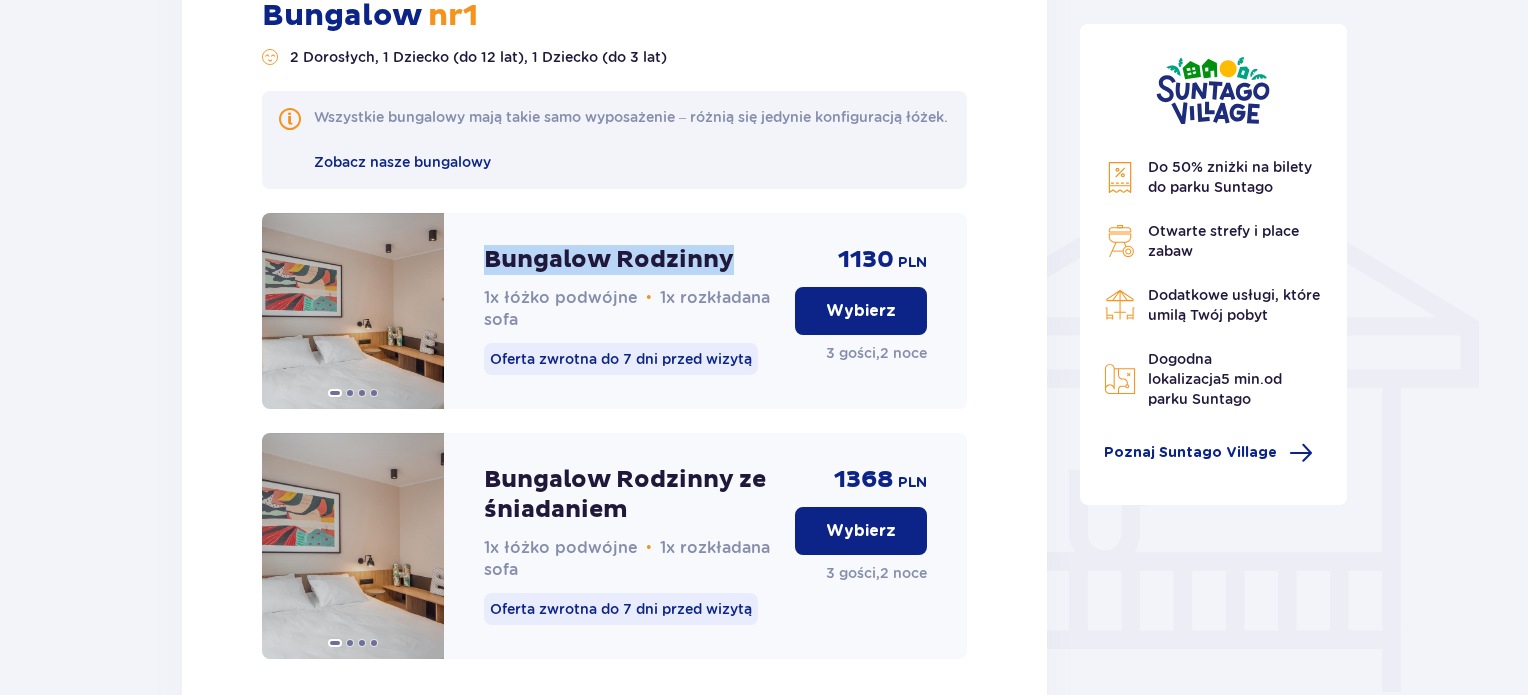 click on "Bungalow Rodzinny" at bounding box center (609, 260) 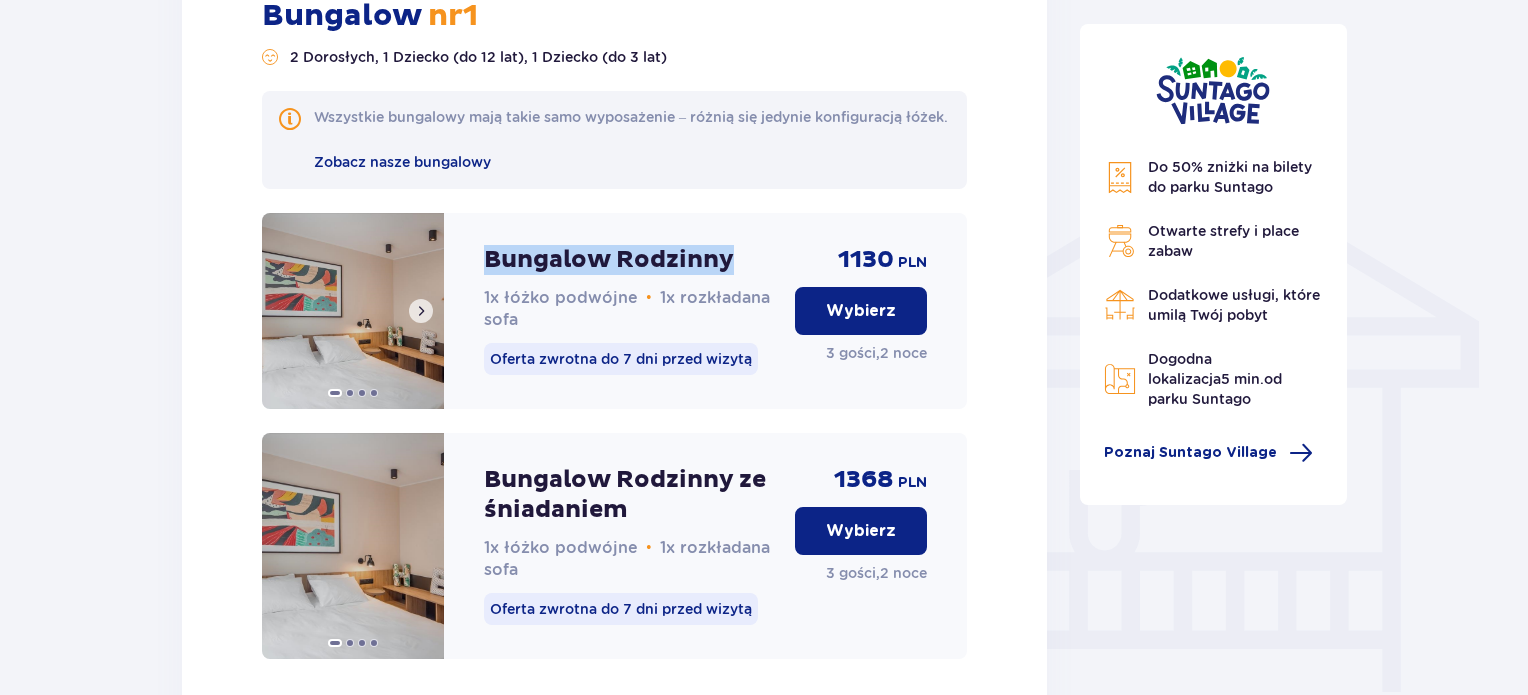 click at bounding box center [353, 311] 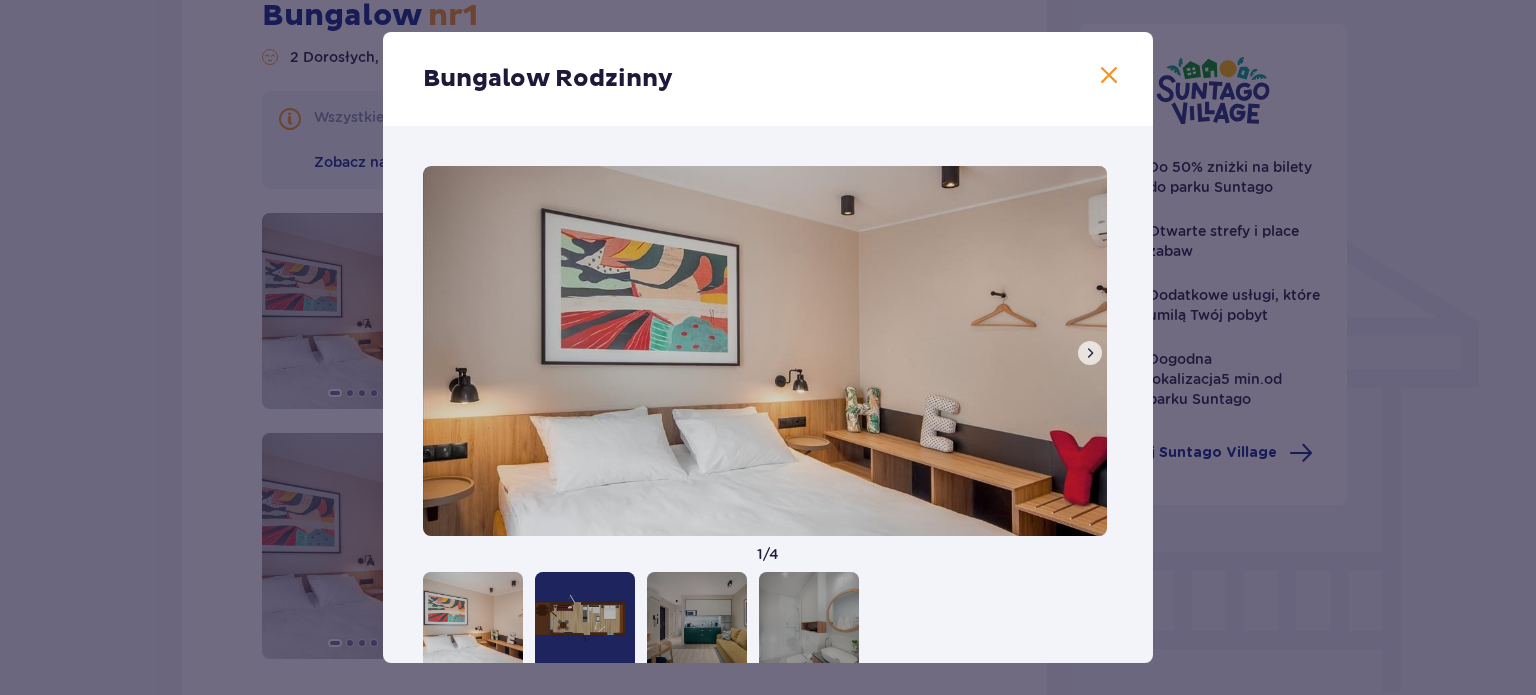 click on "Bungalow Rodzinny 1  /  4" at bounding box center [768, 347] 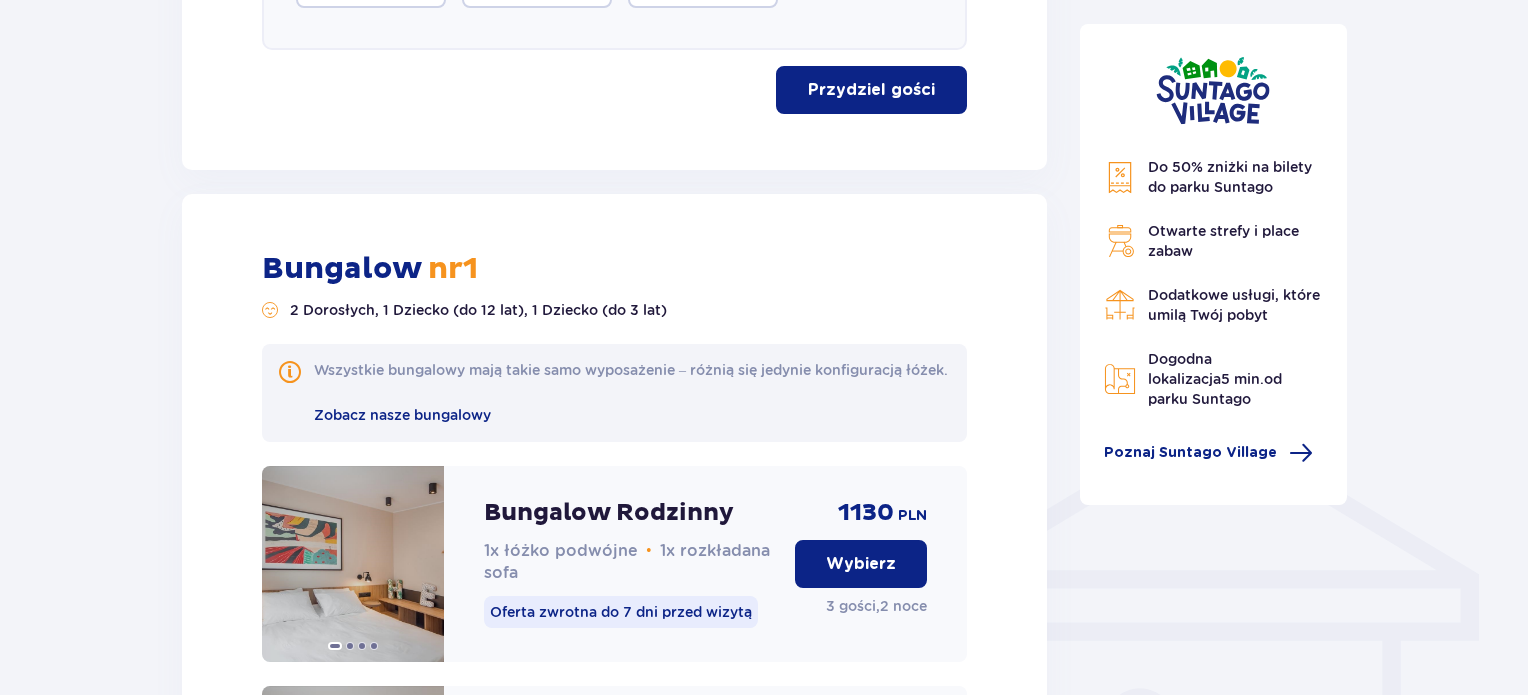 scroll, scrollTop: 1400, scrollLeft: 0, axis: vertical 